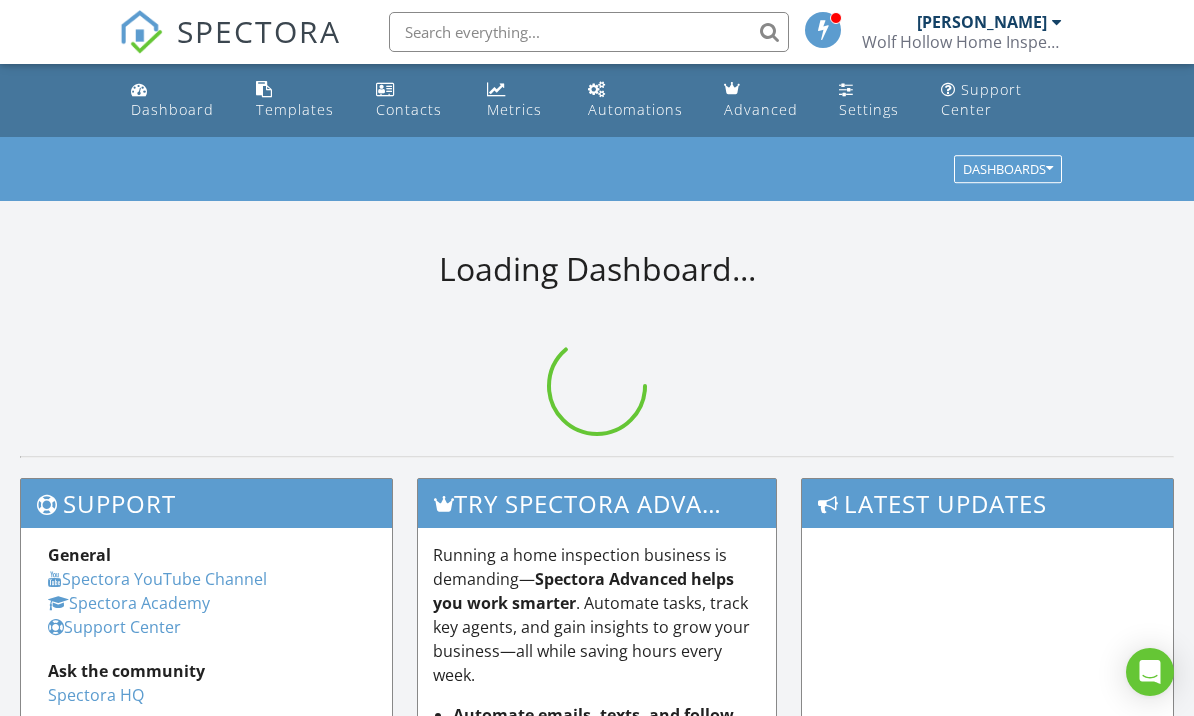 scroll, scrollTop: 0, scrollLeft: 0, axis: both 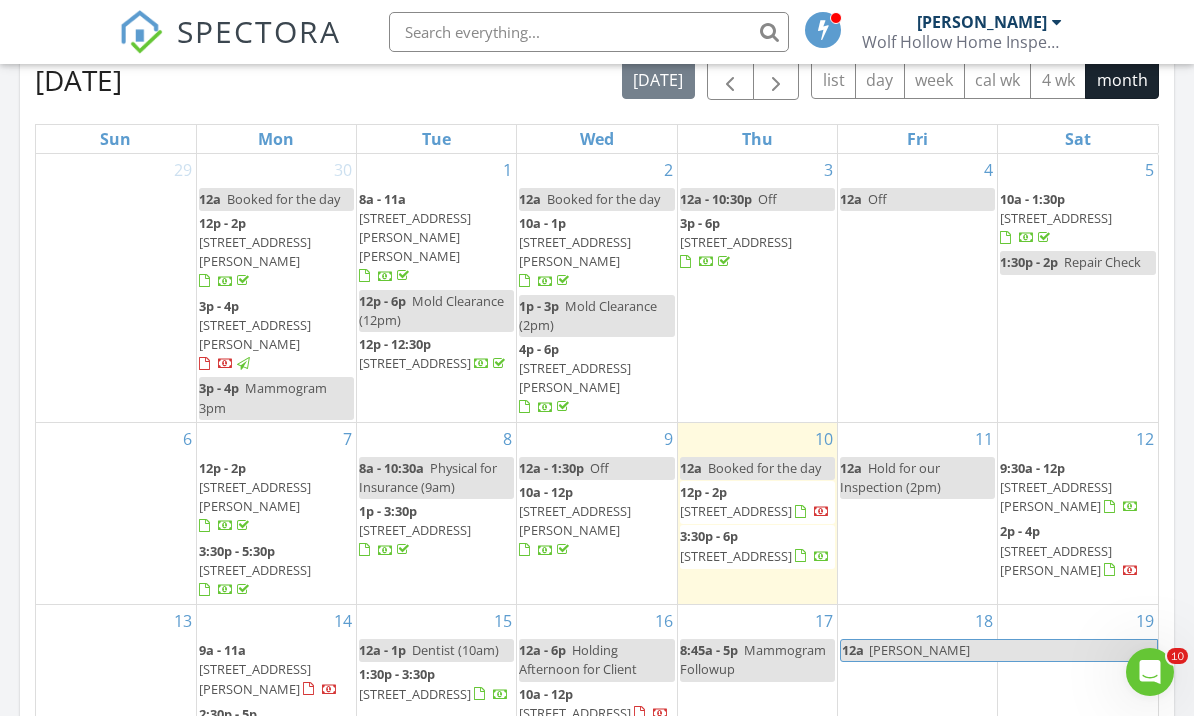 click on "654 Birchwood Dr, Duanesburg 12056" at bounding box center (1056, 218) 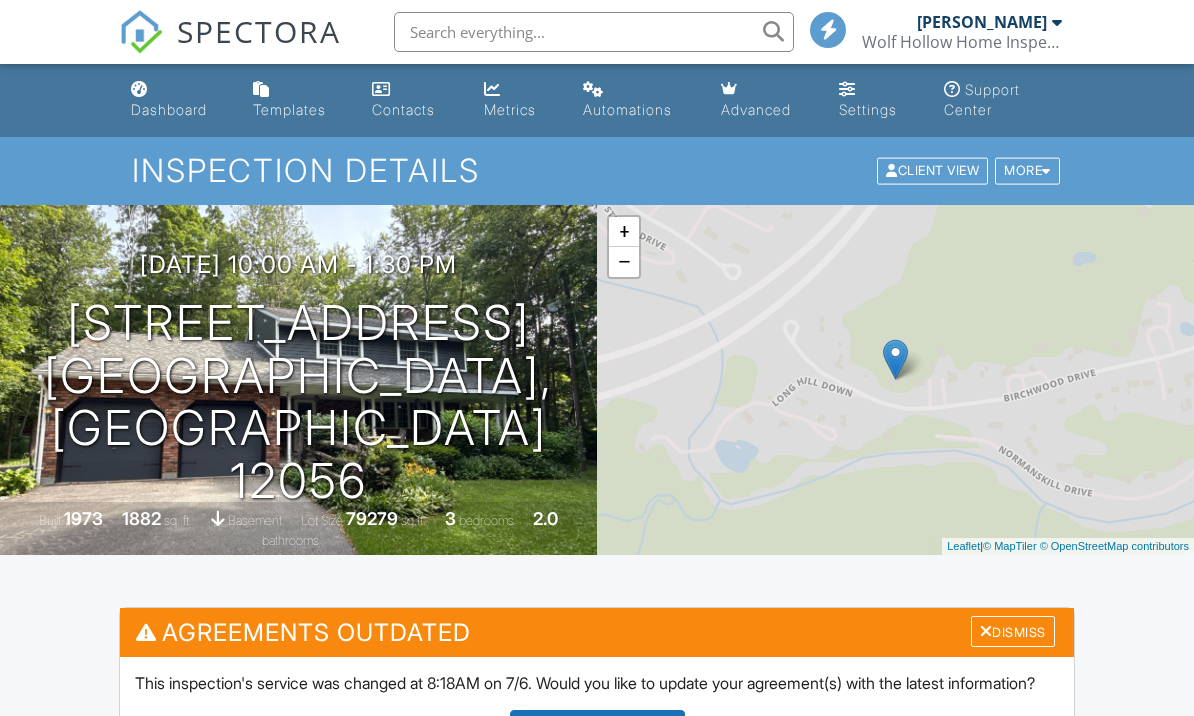 scroll, scrollTop: 635, scrollLeft: 0, axis: vertical 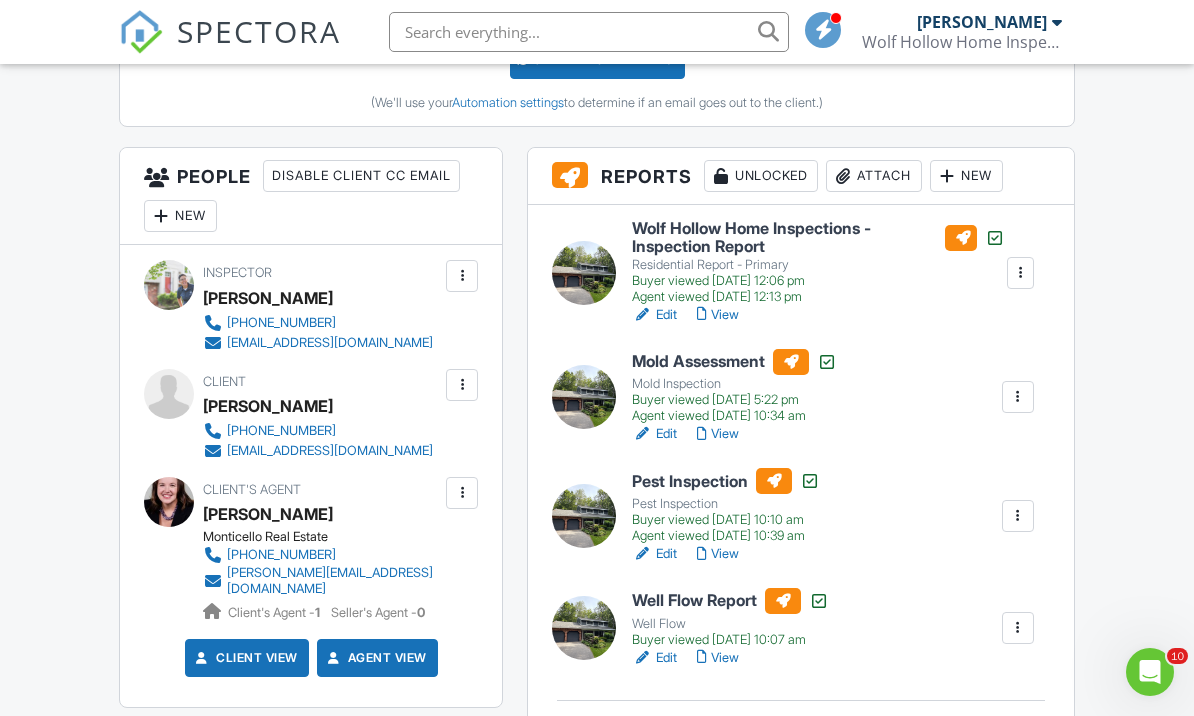 click on "Attach" at bounding box center (874, 176) 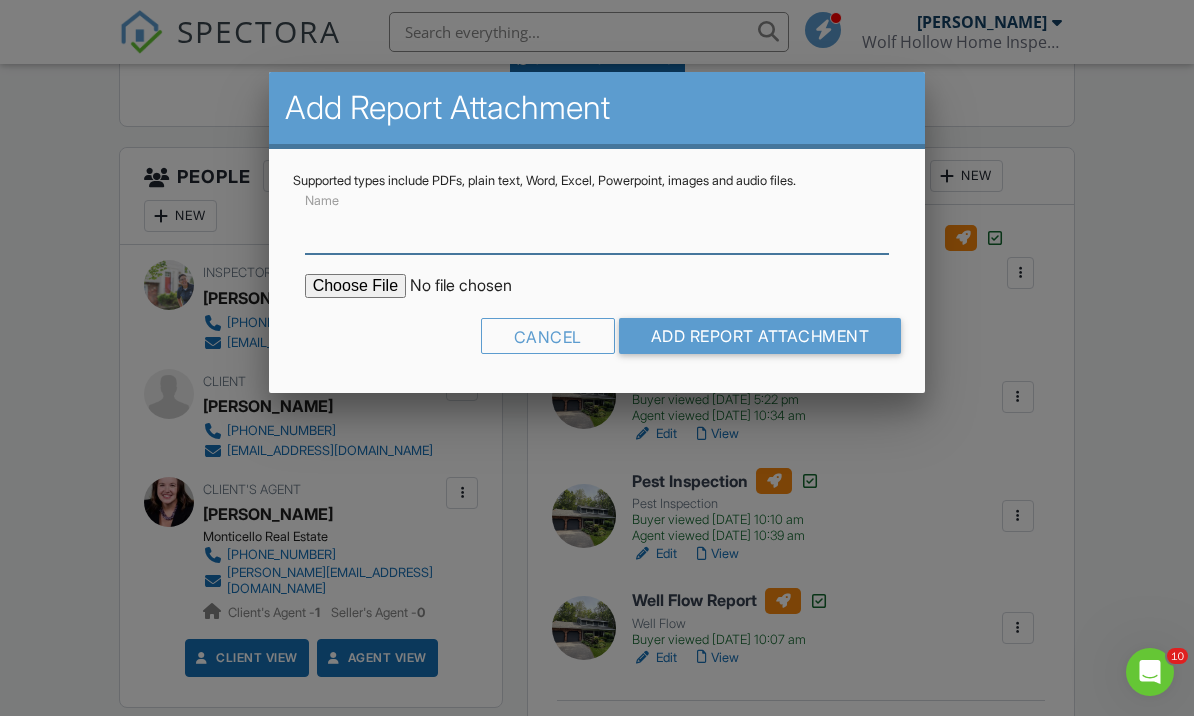 click on "Name" at bounding box center [597, 229] 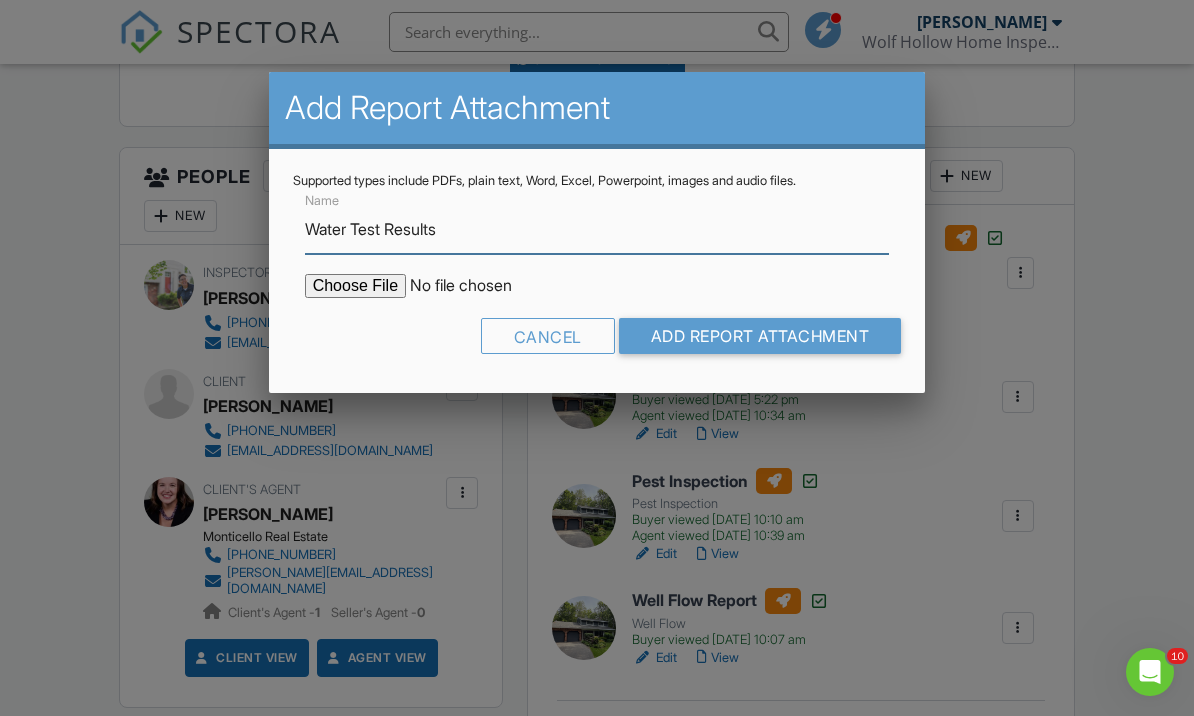 type on "Water Test Results" 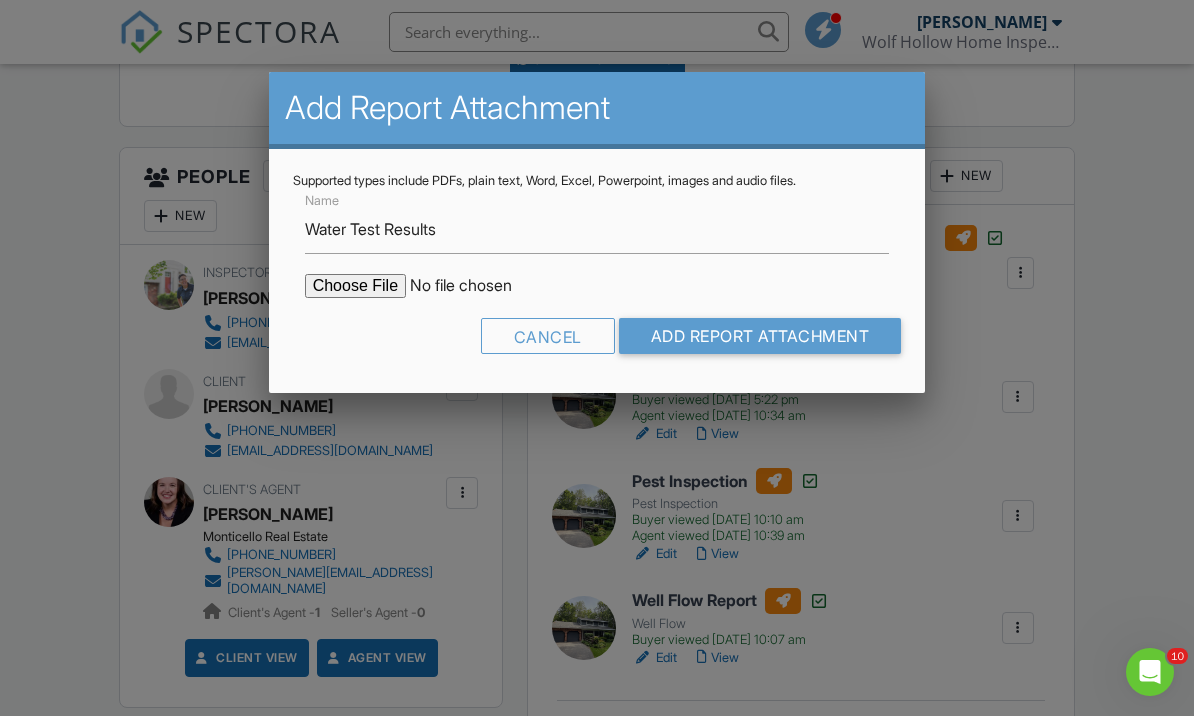 click on "SPECTORA
Alyssa Hackett
Wolf Hollow Home Inspections
Role:
Inspector
Change Role
Dashboard
New Inspection
Inspections
Calendar
Template Editor
Contacts
Automations
Team
Metrics
Payments
Data Exports
Billing
Reporting
Advanced
Settings
What's New
Sign Out
Change Active Role
Your account has more than one possible role. Please choose how you'd like to view the site:
Company/Agency
City
Role
Dashboard
Templates
Contacts
Metrics
Automations
Advanced
Settings
Support Center
Inspection Details
Client View
More
Property Details
Reschedule
Reorder / Copy" at bounding box center [597, 1451] 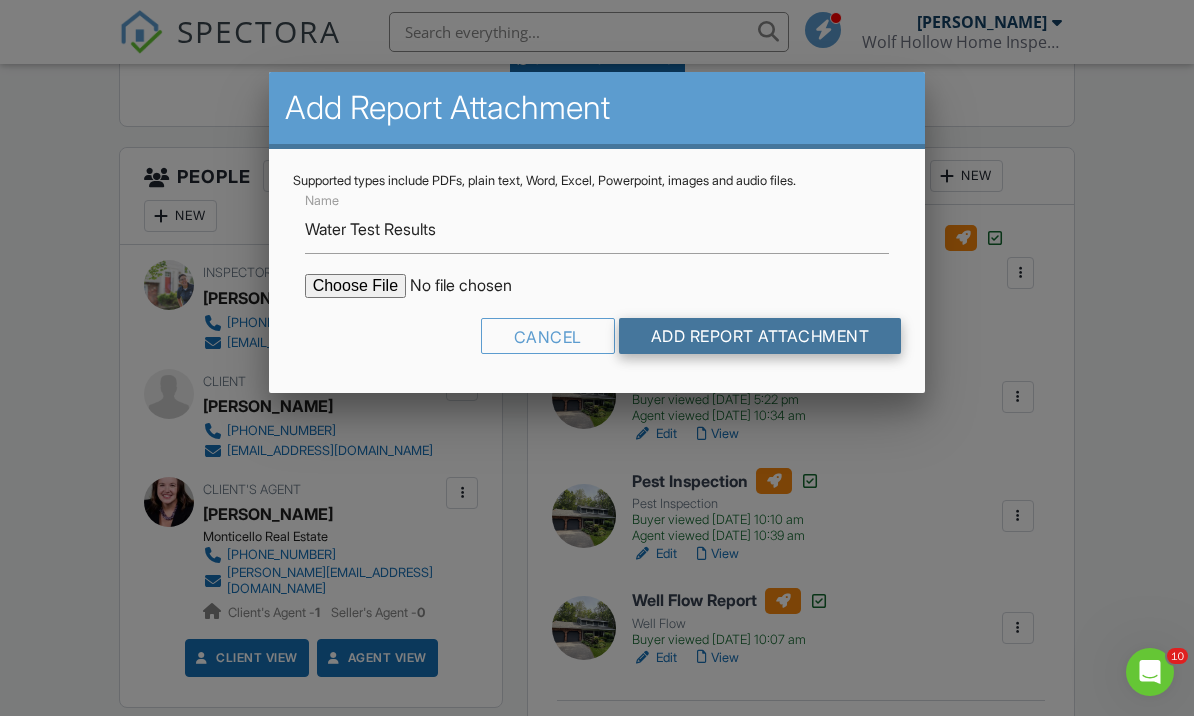 type on "C:\fakepath\654 Birchwood, Water Test Results.pdf" 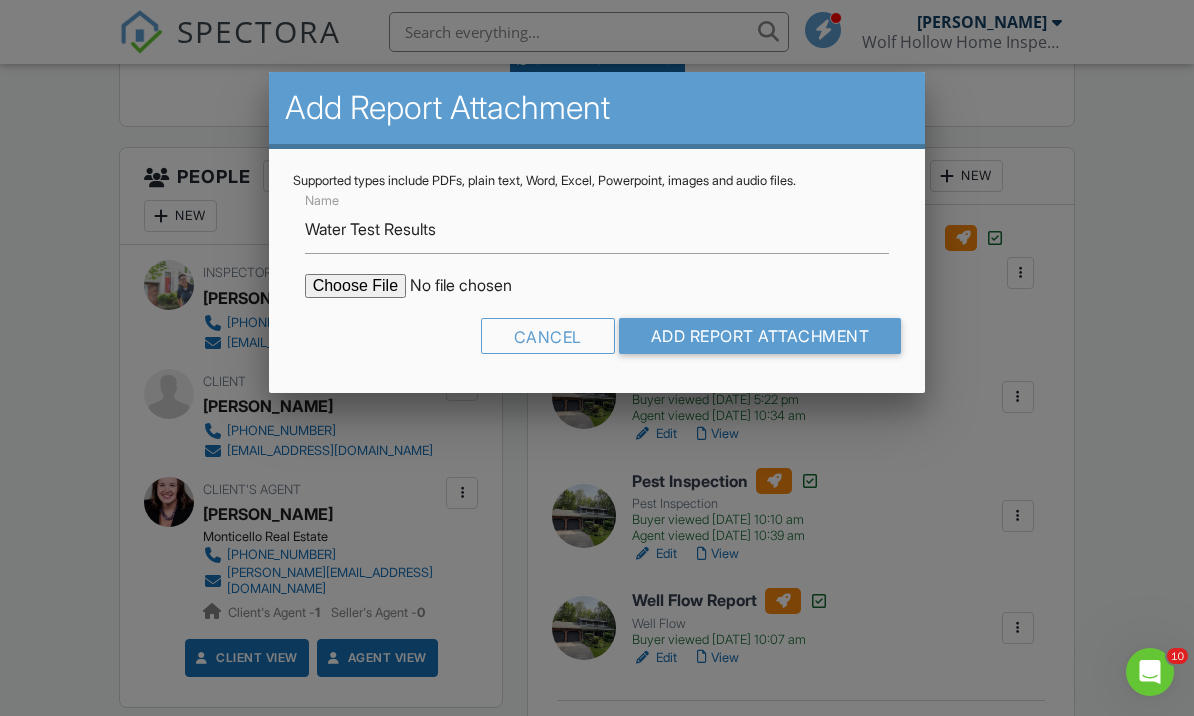 click on "Add Report Attachment" at bounding box center (760, 336) 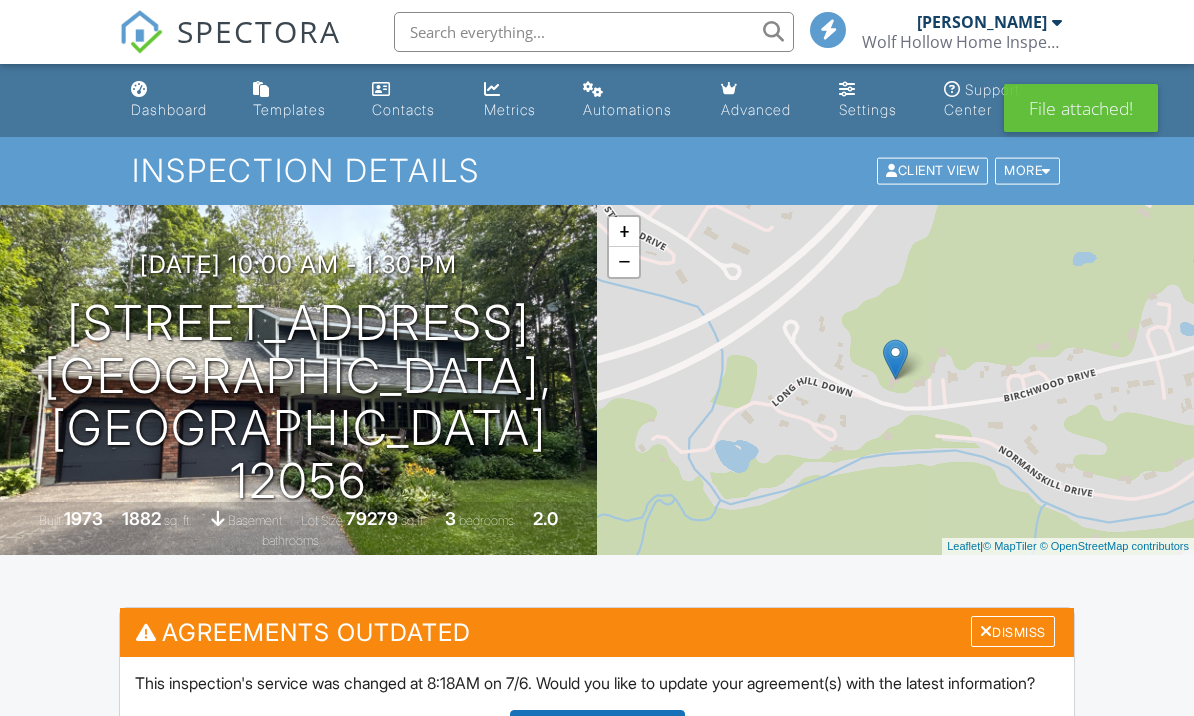 scroll, scrollTop: 477, scrollLeft: 0, axis: vertical 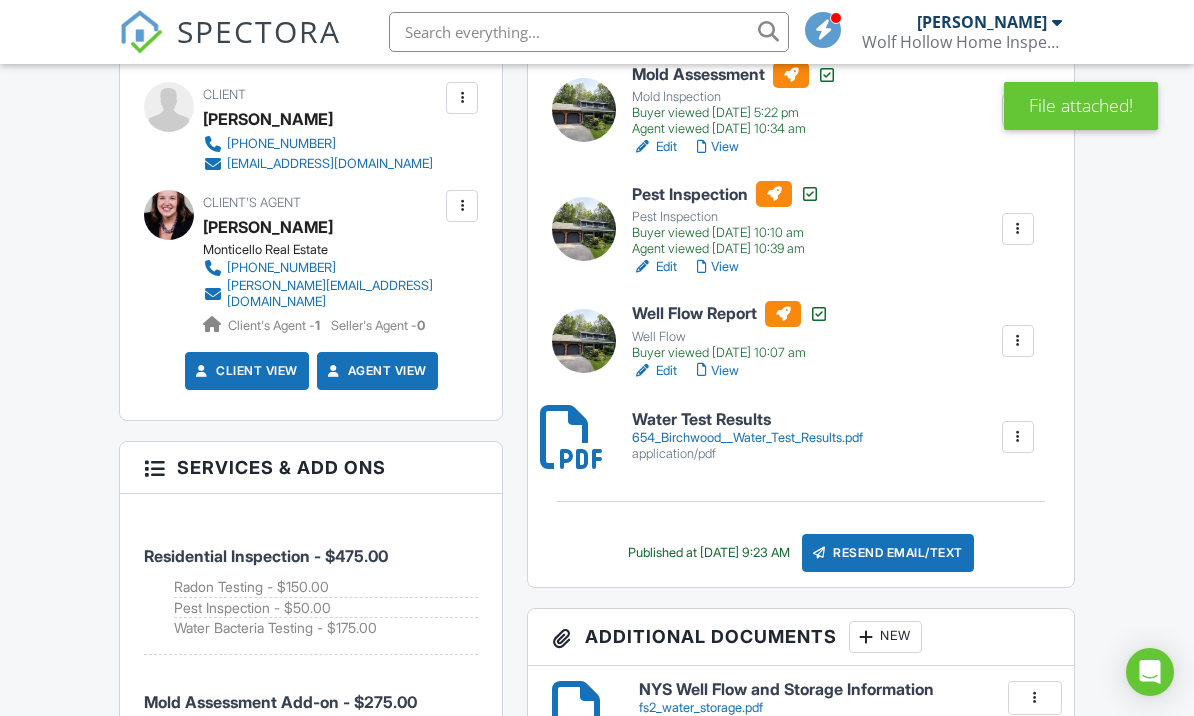 click on "Resend Email/Text" at bounding box center (888, 553) 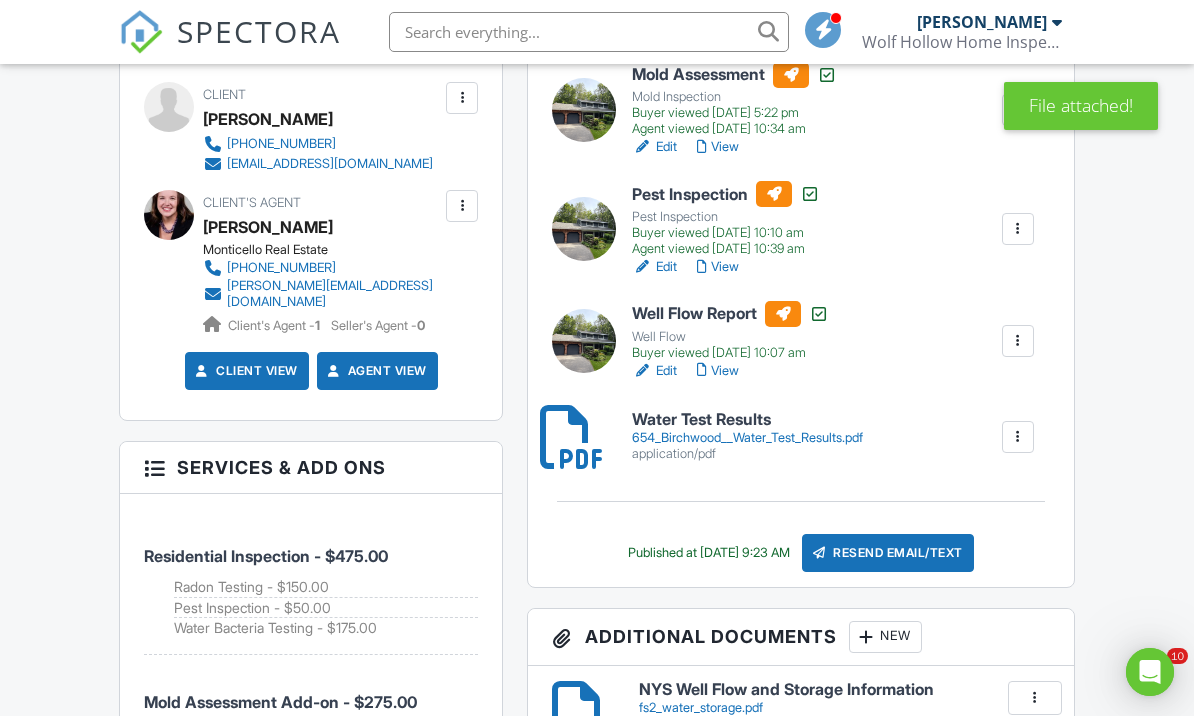scroll, scrollTop: 0, scrollLeft: 0, axis: both 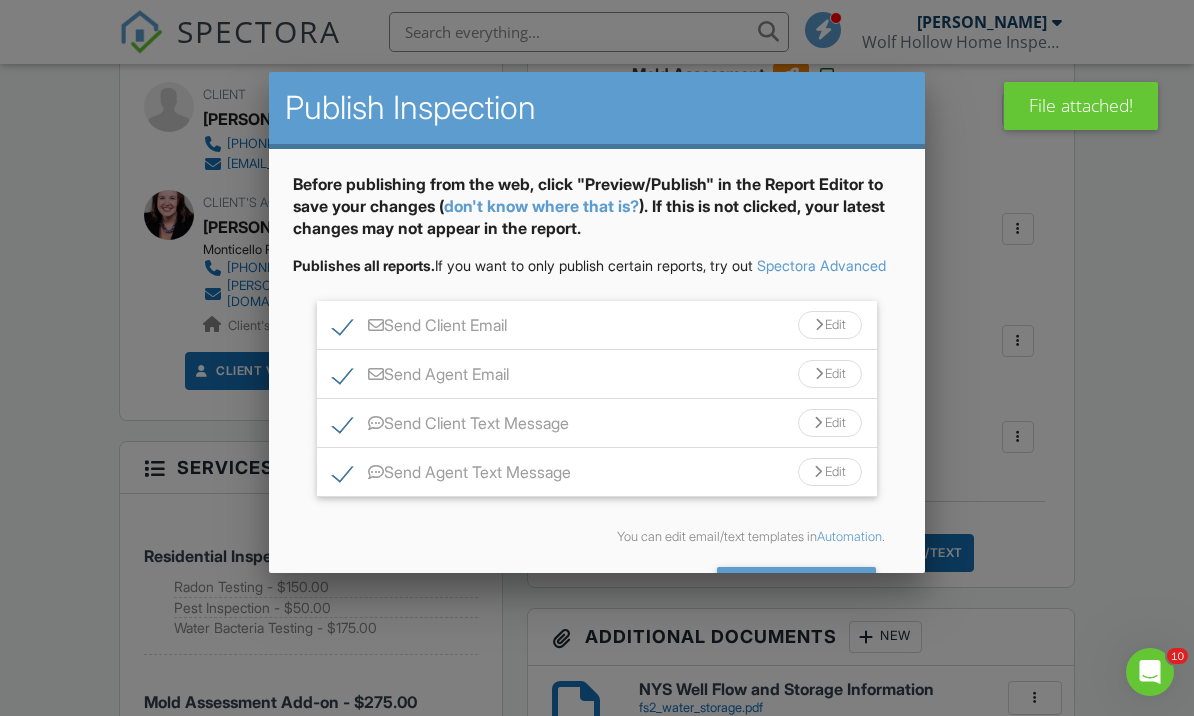 click on "Send Agent Text Message
Edit" at bounding box center [597, 472] 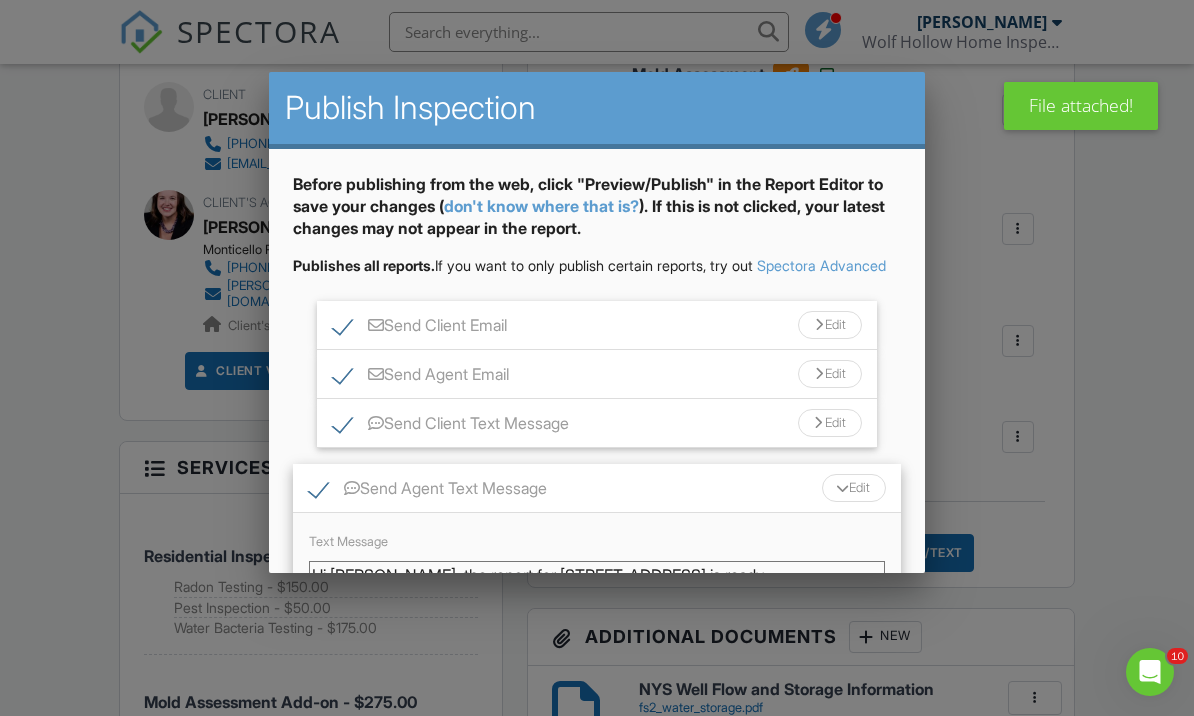 click on "Send Agent Text Message" at bounding box center (428, 491) 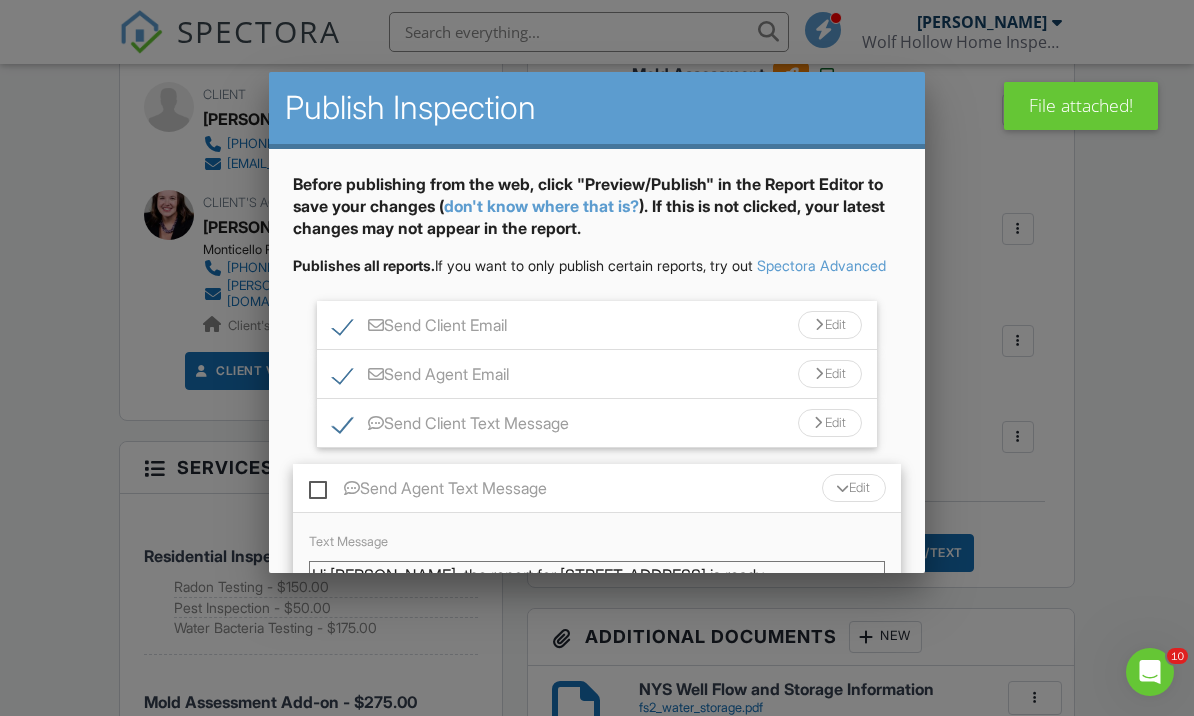 click on "Send Client Text Message" at bounding box center [451, 426] 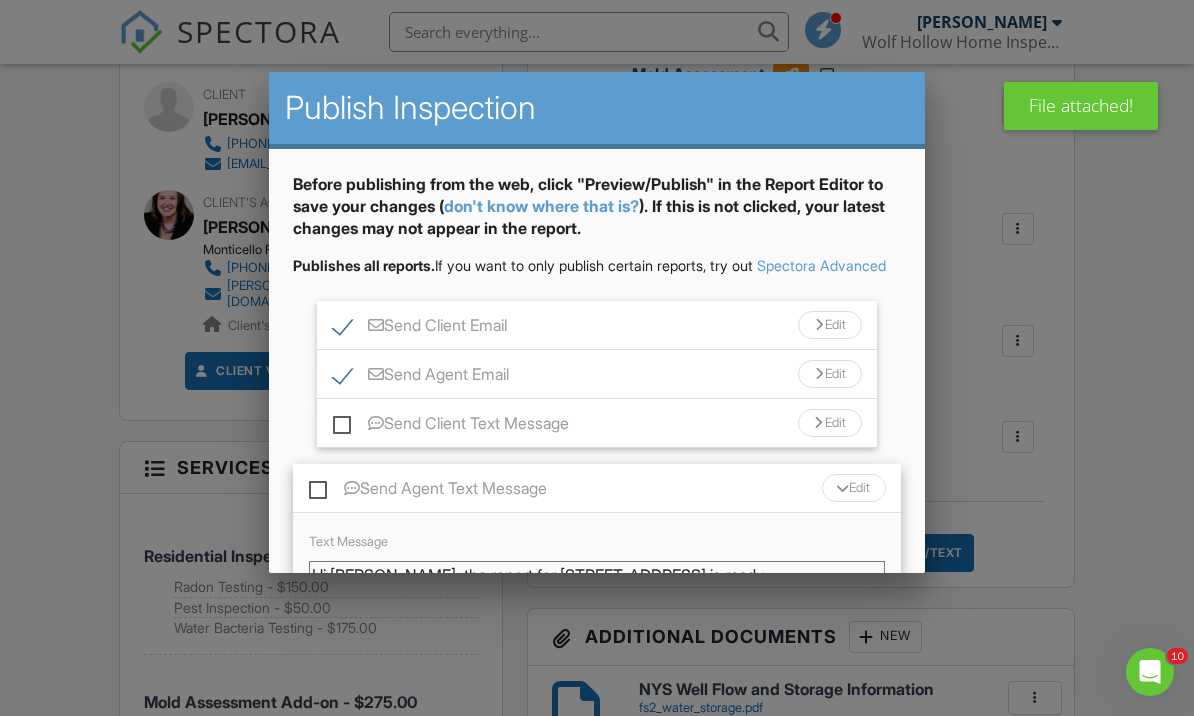 click on "Edit" at bounding box center [854, 488] 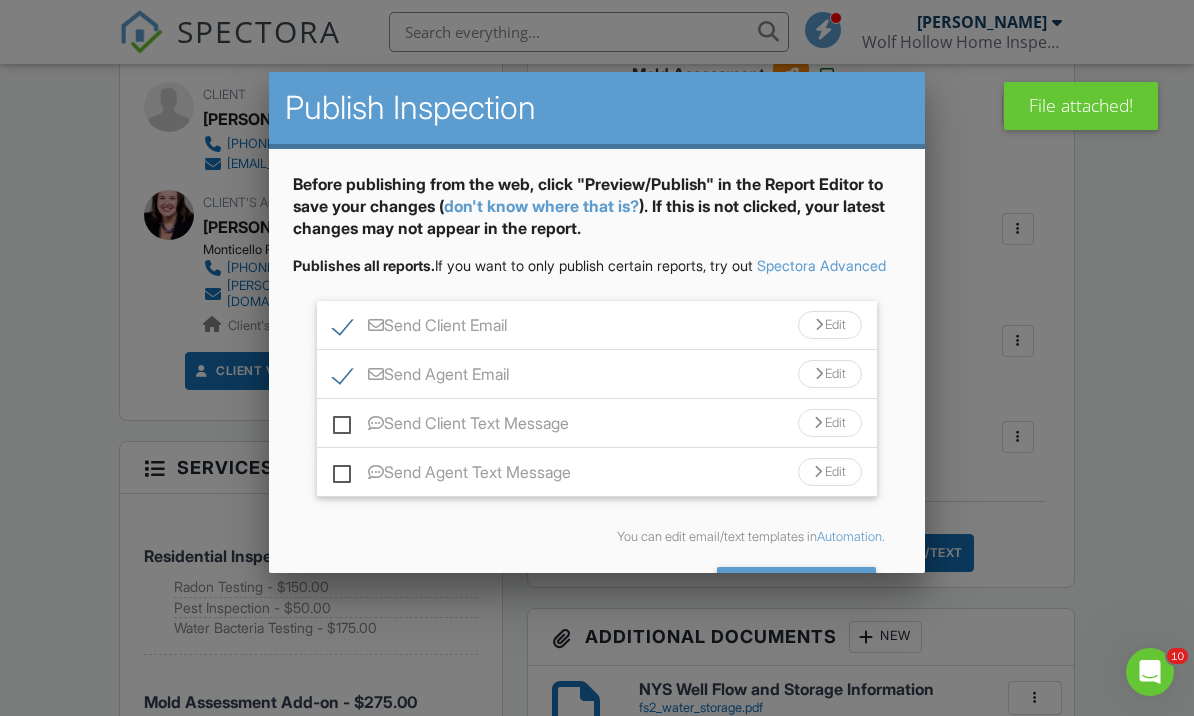click on "Edit" at bounding box center [830, 325] 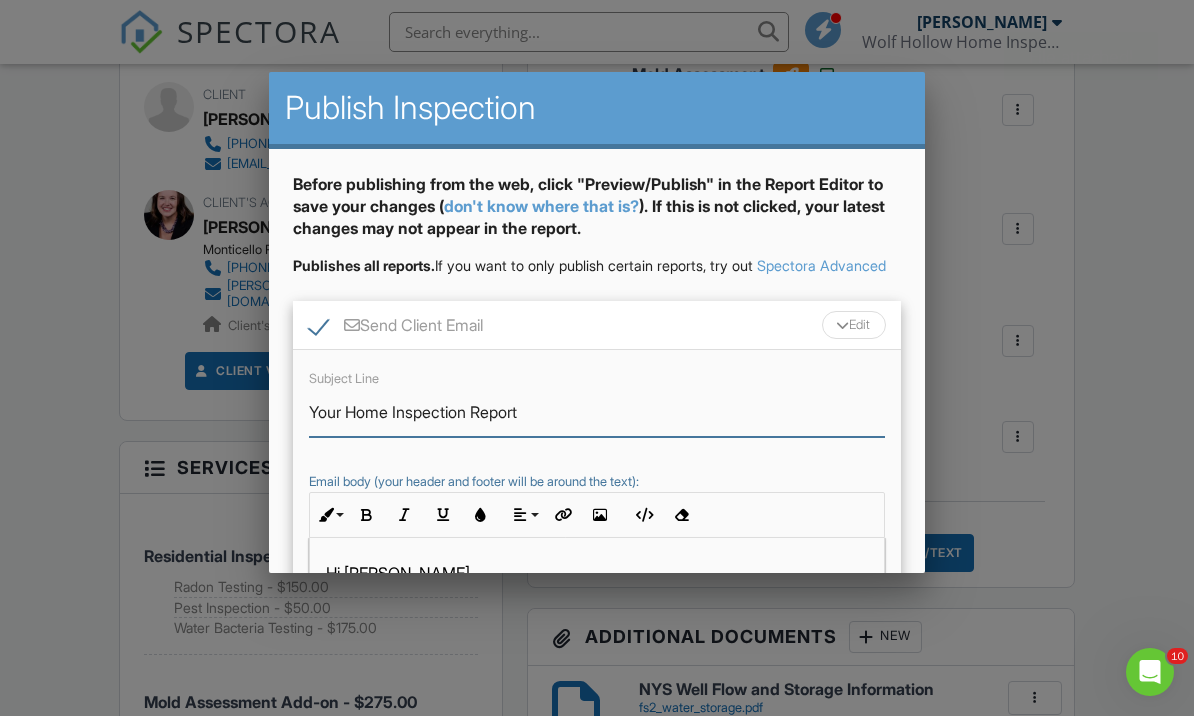 click on "Your Home Inspection Report" at bounding box center (597, 412) 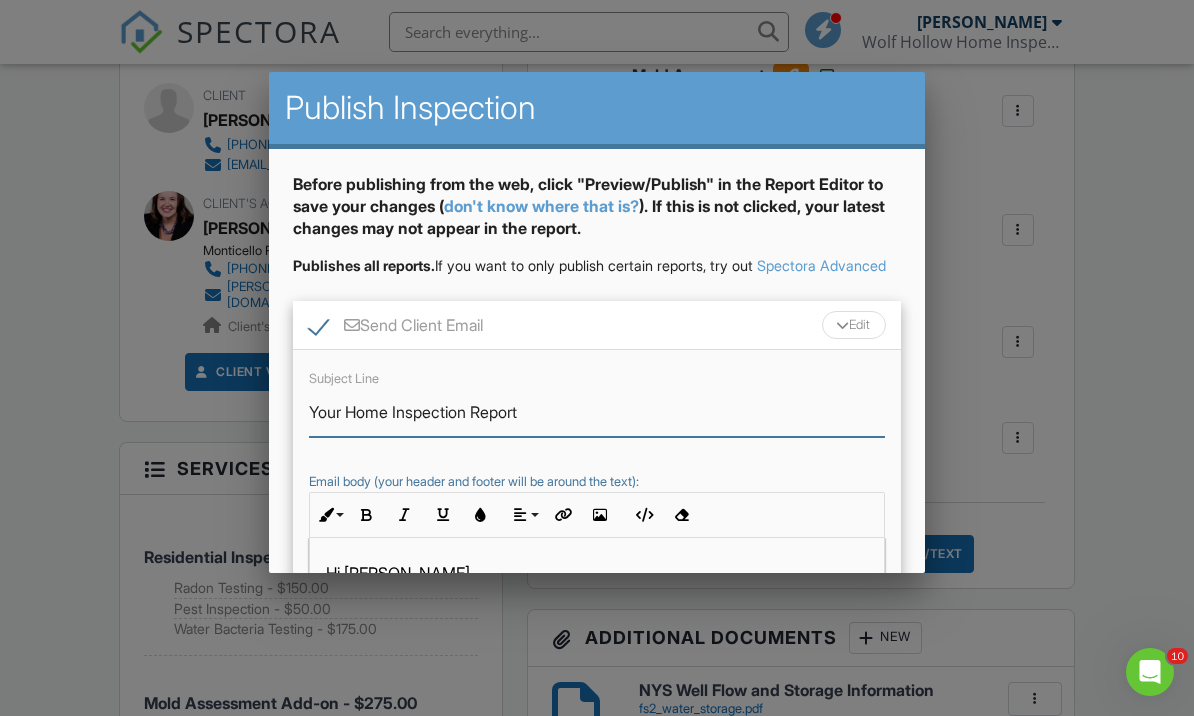 click on "Your Home Inspection Report" at bounding box center [597, 412] 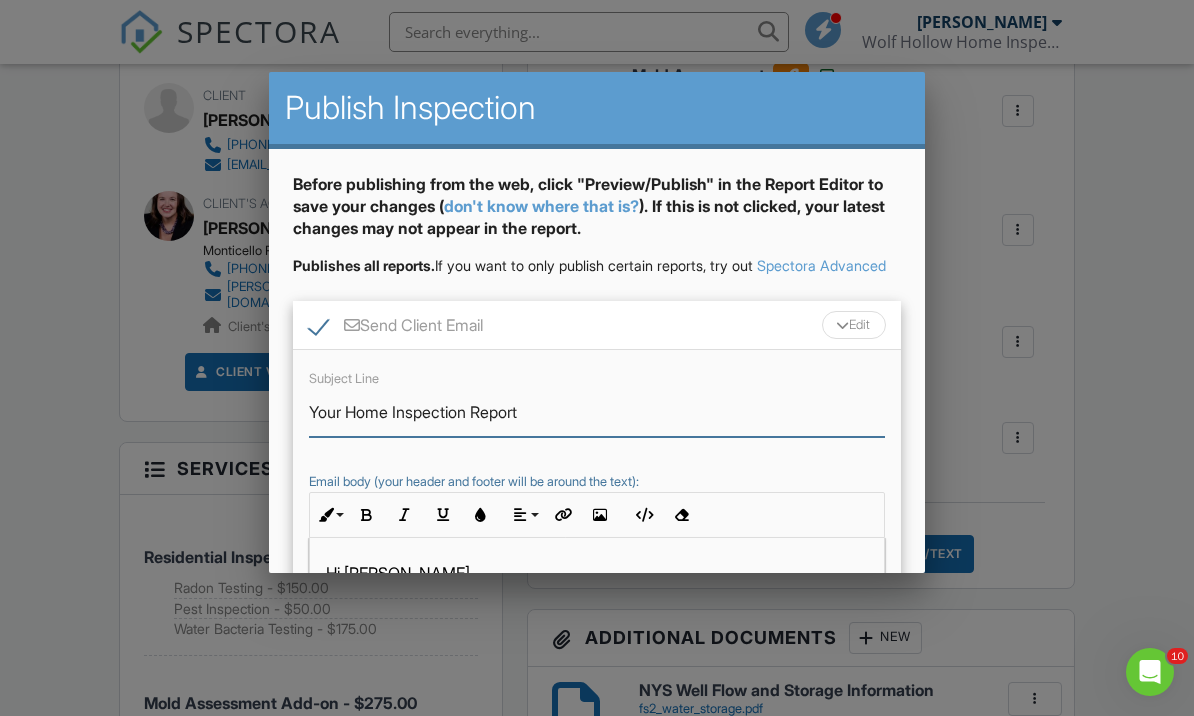 click on "Your Home Inspection Report" at bounding box center [597, 412] 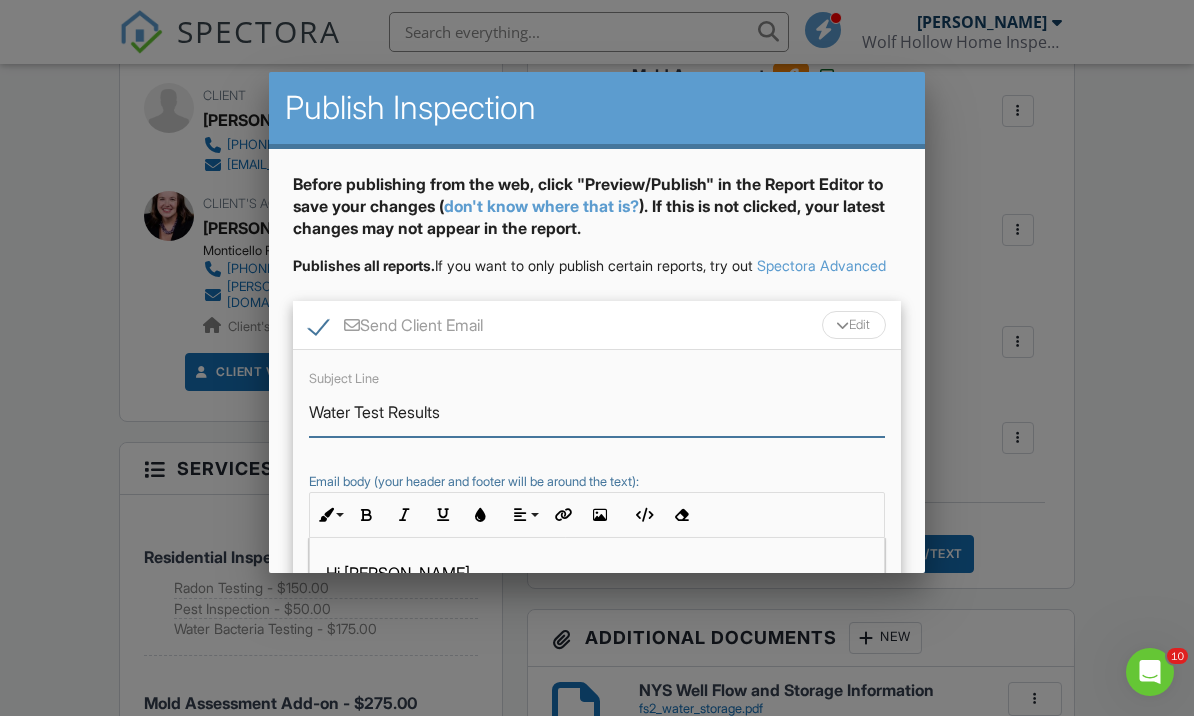scroll, scrollTop: 117, scrollLeft: 0, axis: vertical 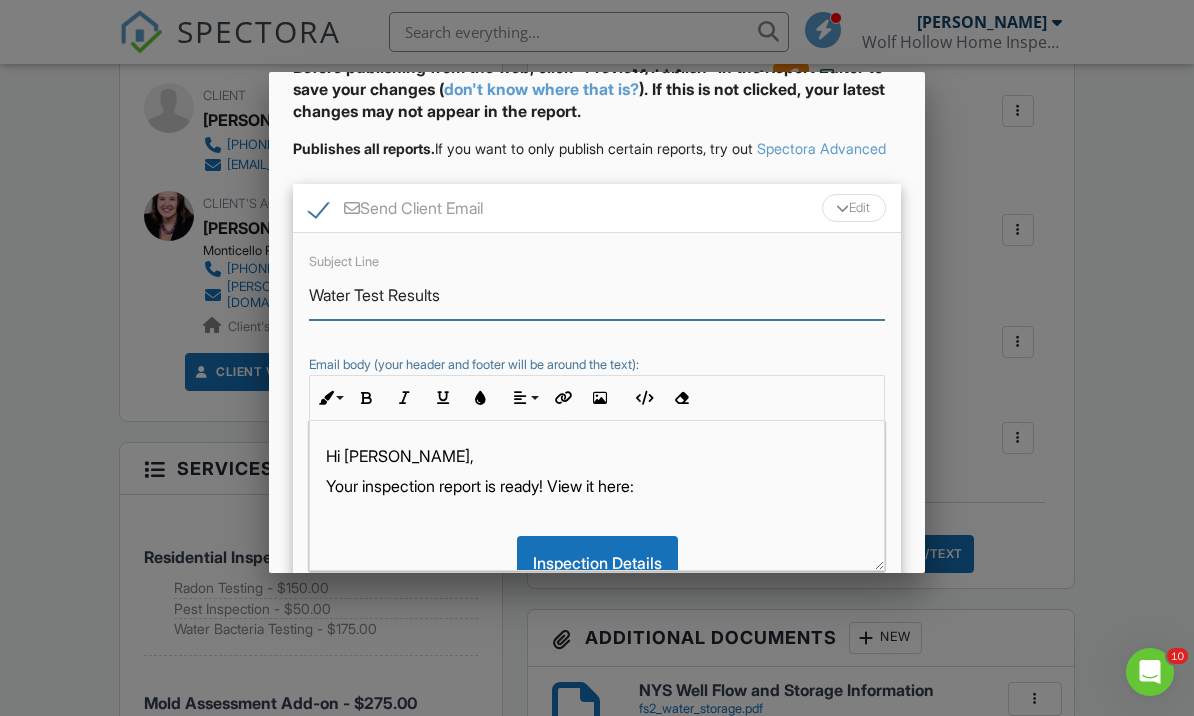 type on "Water Test Results" 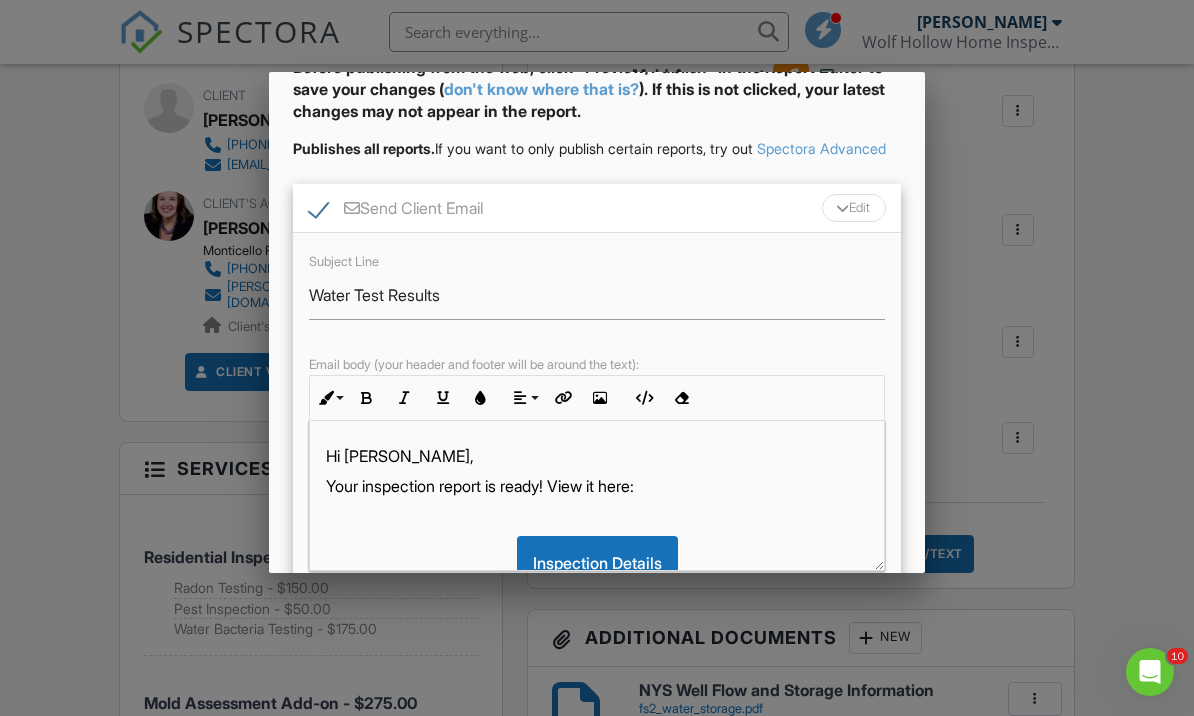 click on "Your inspection report is ready! View it here:" at bounding box center [597, 486] 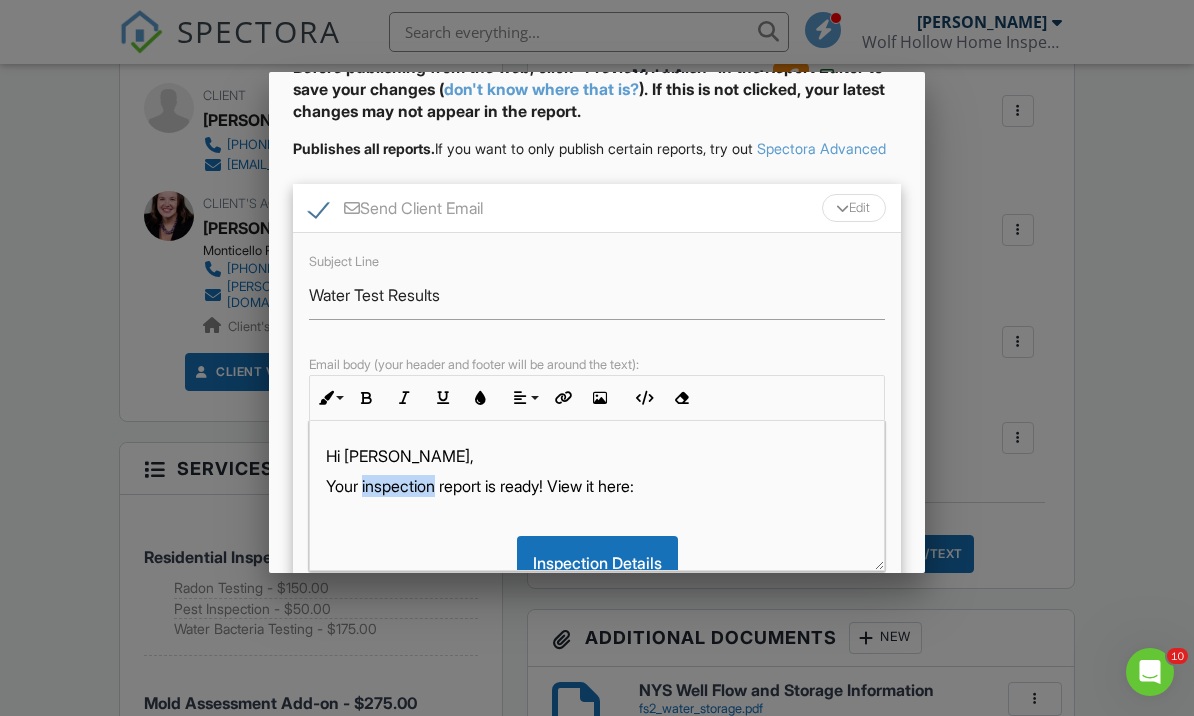 click on "Your inspection report is ready! View it here:" at bounding box center (597, 486) 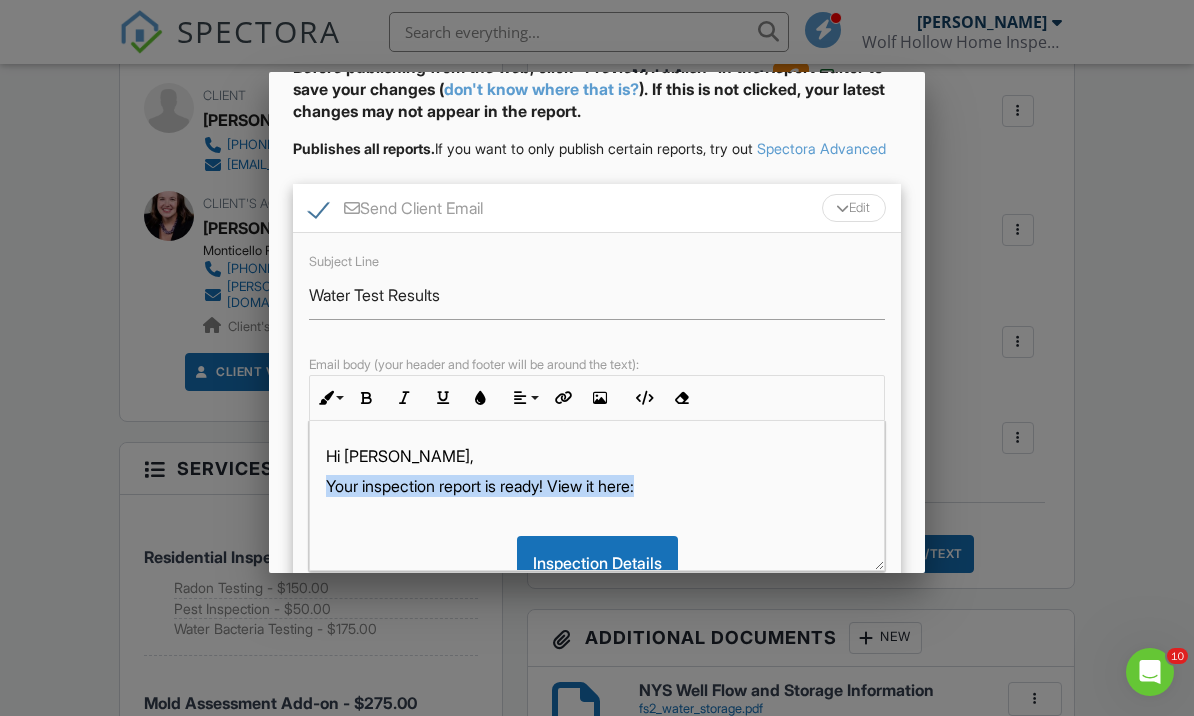 click on "Your inspection report is ready! View it here:" at bounding box center (597, 486) 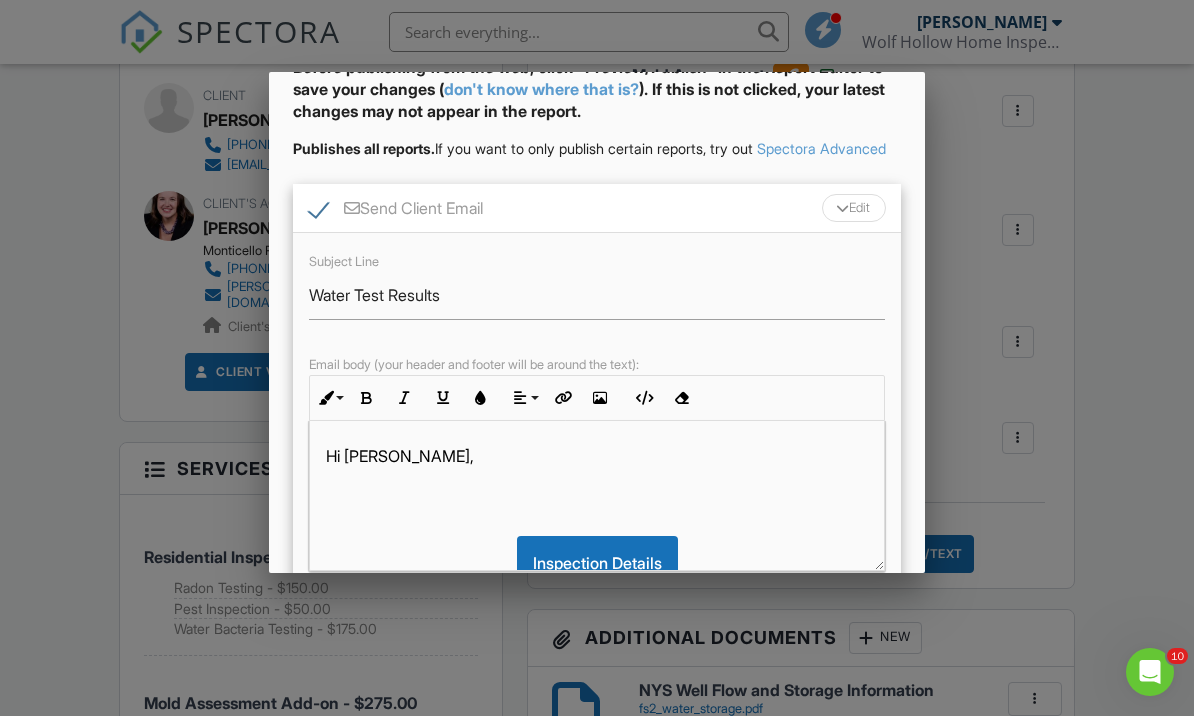 type 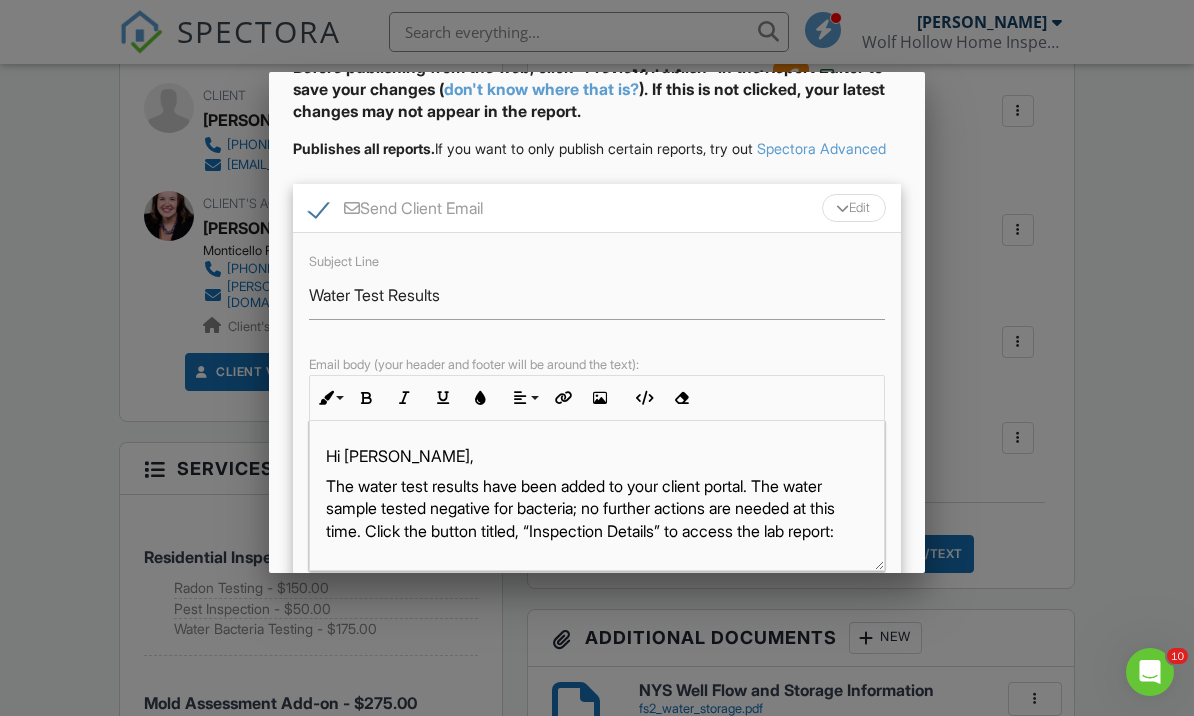 click at bounding box center [842, 208] 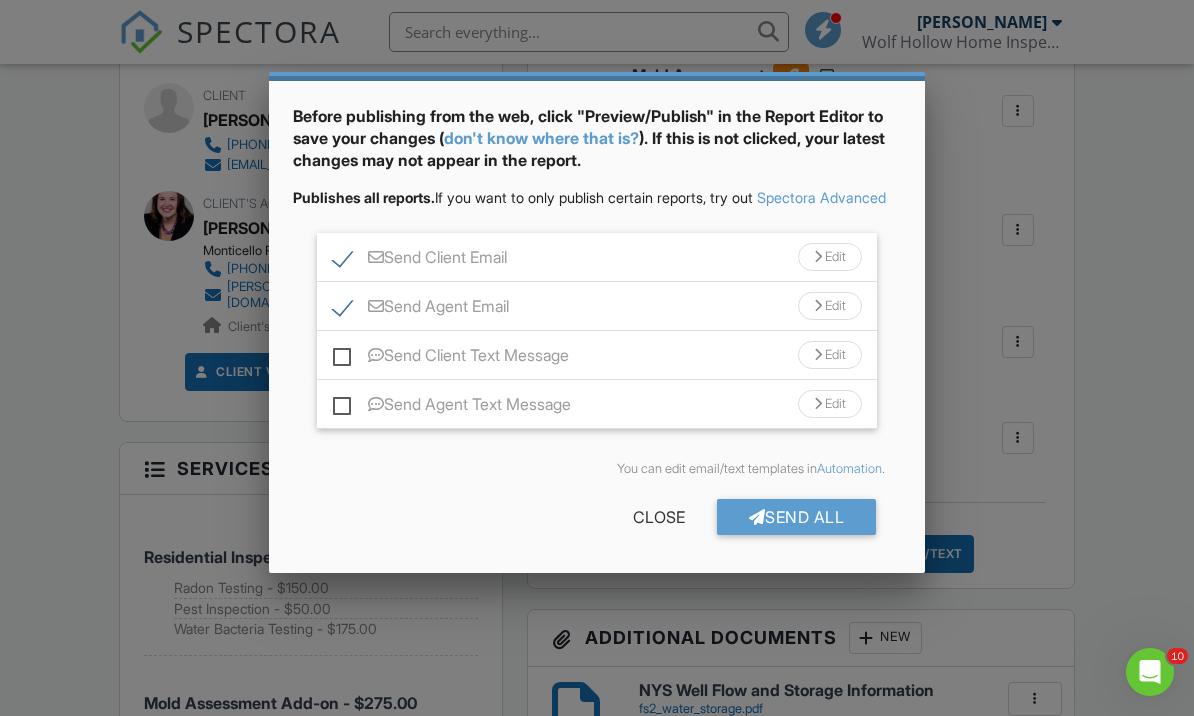 scroll, scrollTop: 38, scrollLeft: 0, axis: vertical 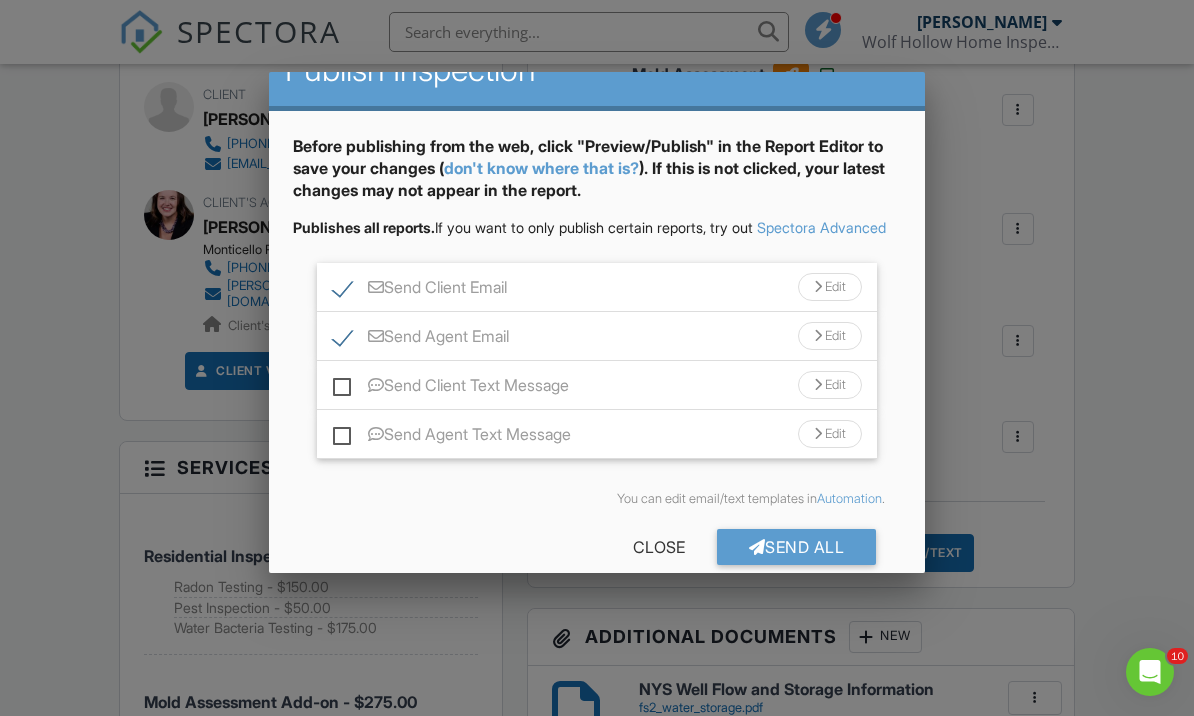 click on "Edit" at bounding box center [830, 336] 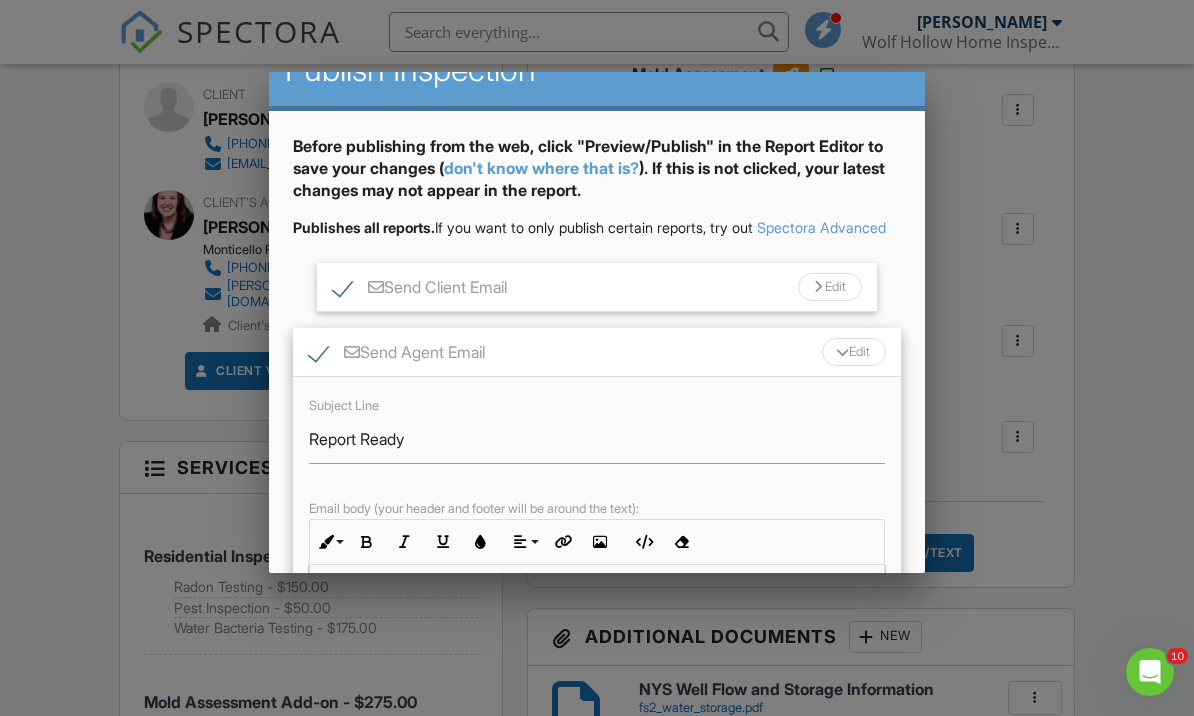 scroll, scrollTop: 125, scrollLeft: 0, axis: vertical 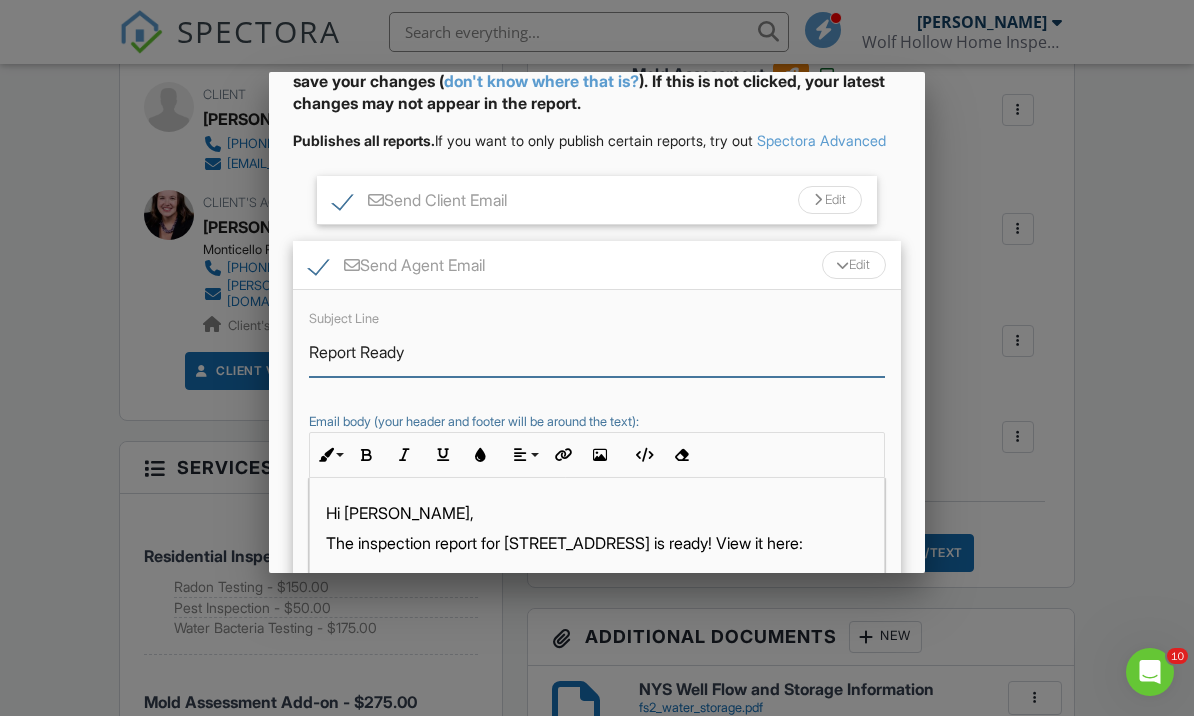 click on "Report Ready" at bounding box center (597, 352) 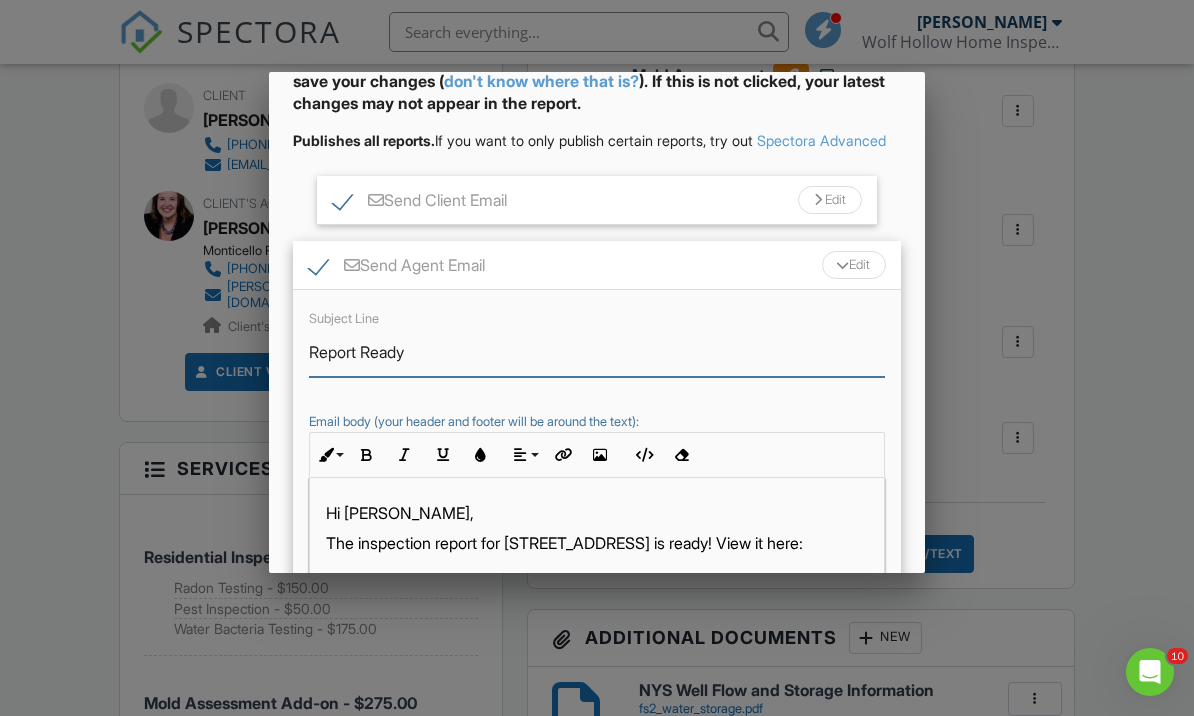 click on "Report Ready" at bounding box center (597, 352) 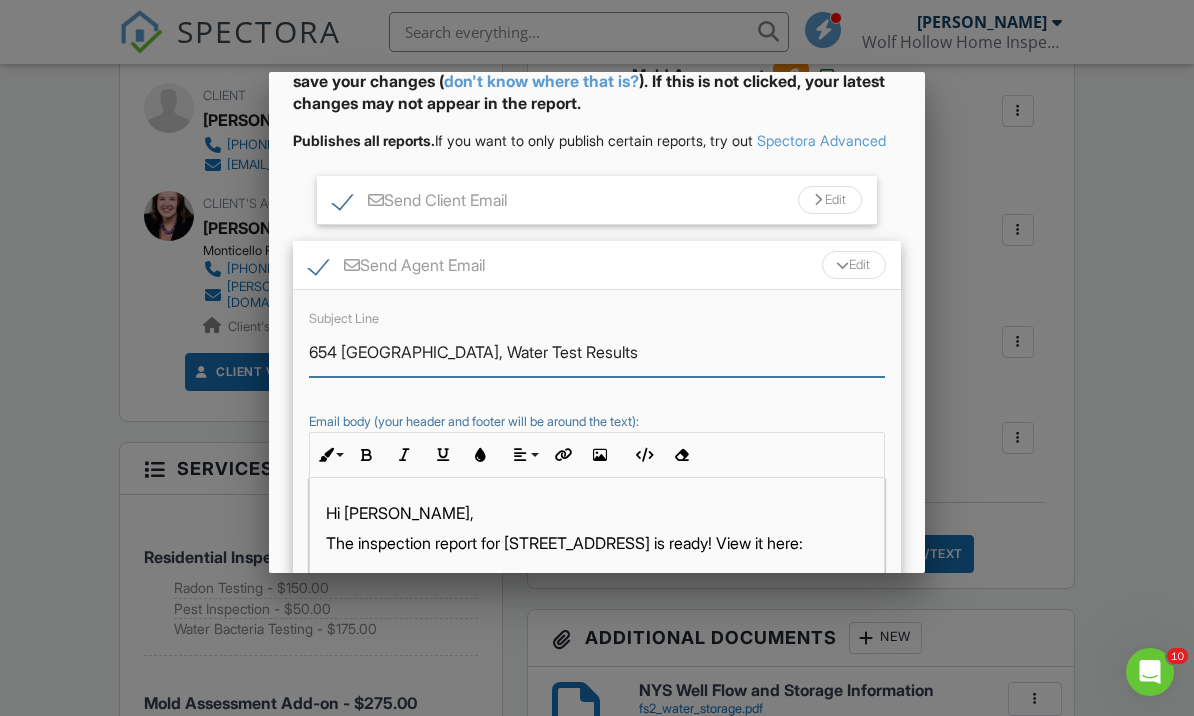 type on "654 Birchwood, Water Test Results" 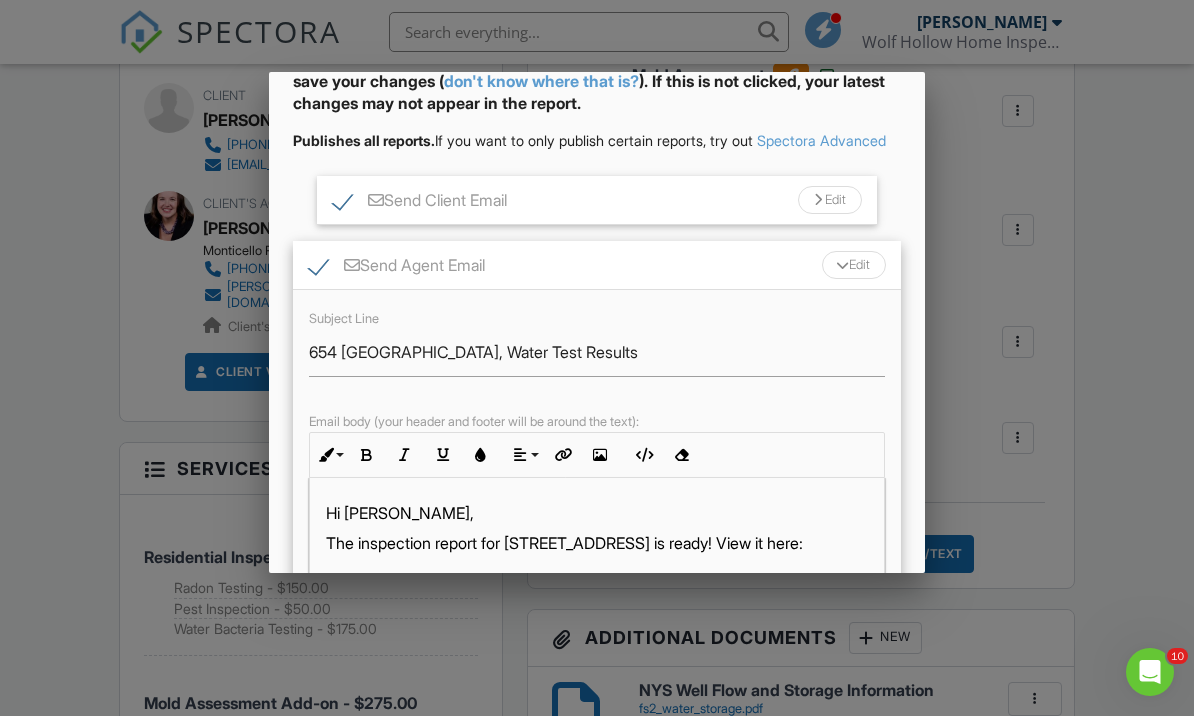 click on "The inspection report for 654 Birchwood Dr is ready! View it here:" at bounding box center (597, 543) 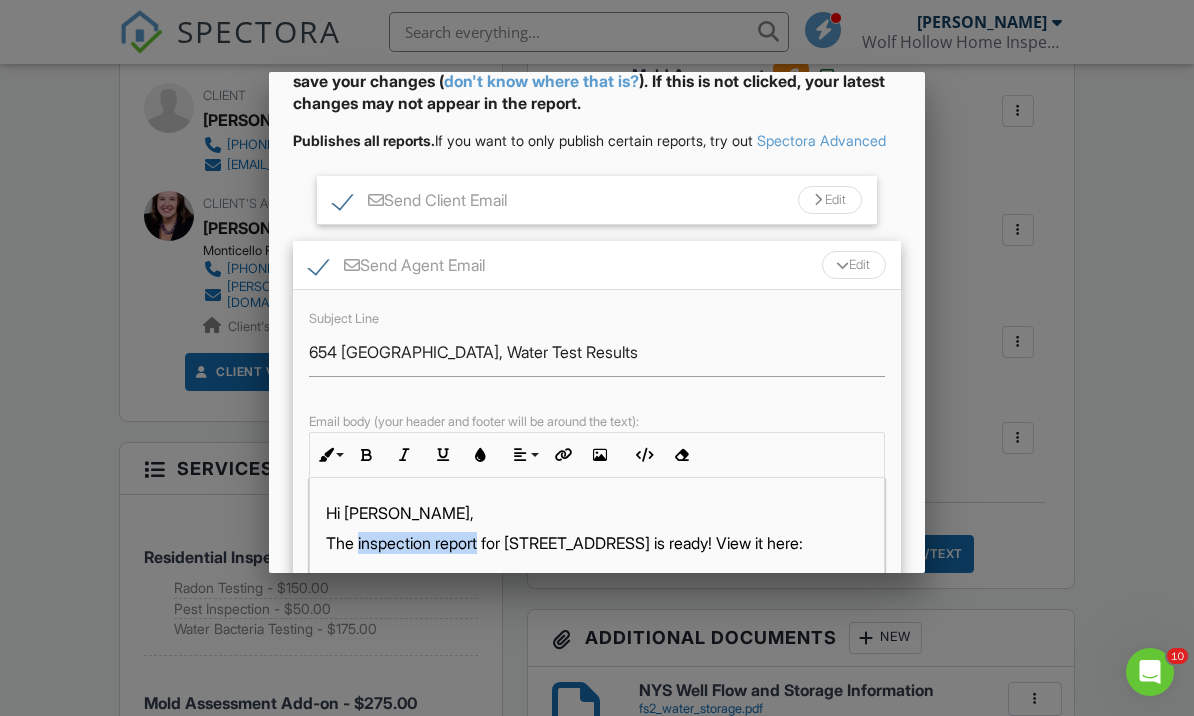 drag, startPoint x: 358, startPoint y: 566, endPoint x: 487, endPoint y: 567, distance: 129.00388 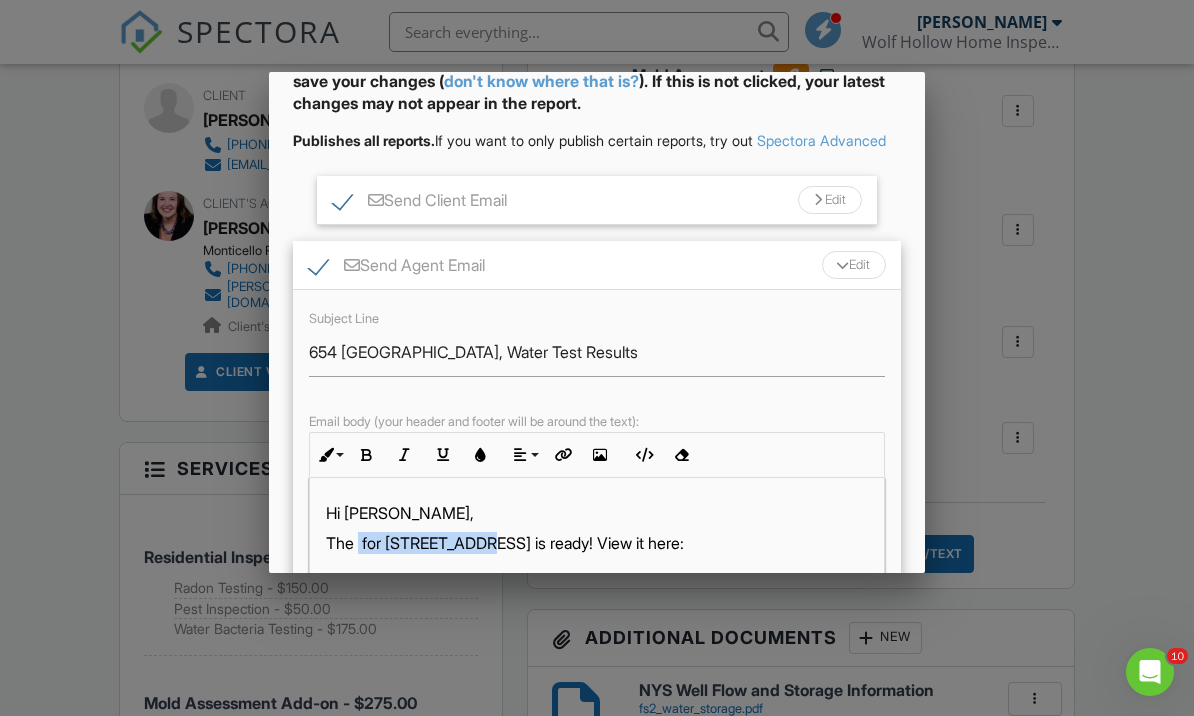 type 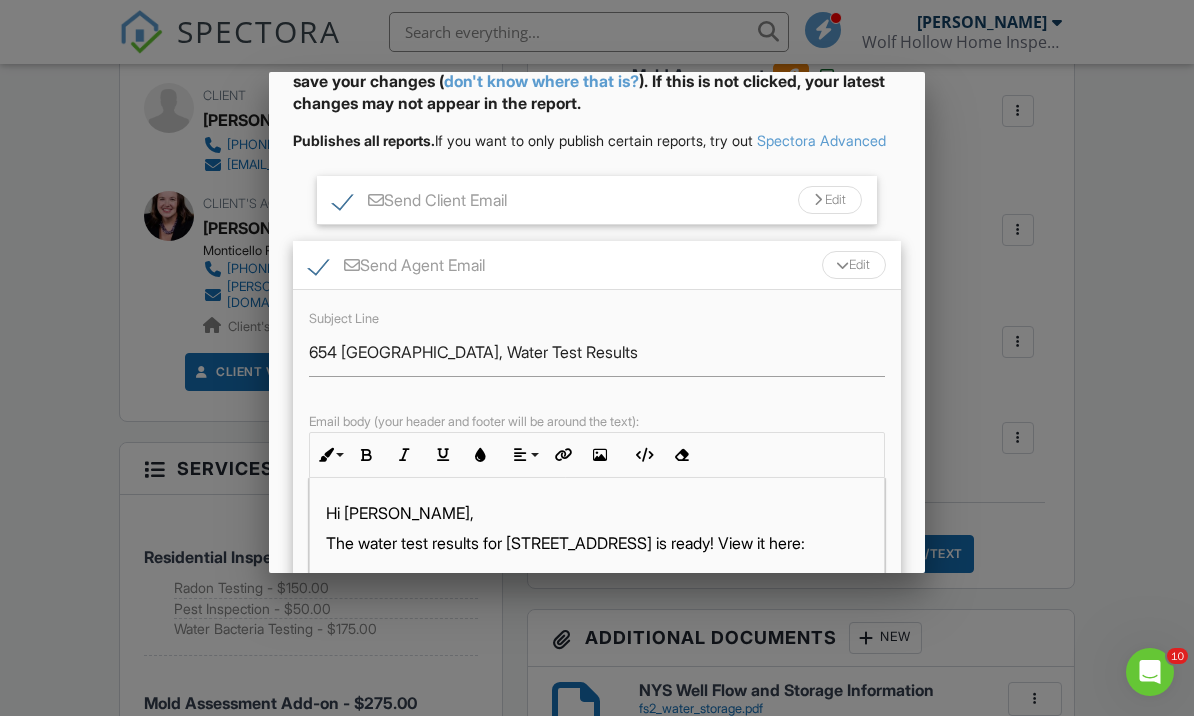 click on "The water test results for 654 Birchwood Dr is ready! View it here:" at bounding box center [597, 543] 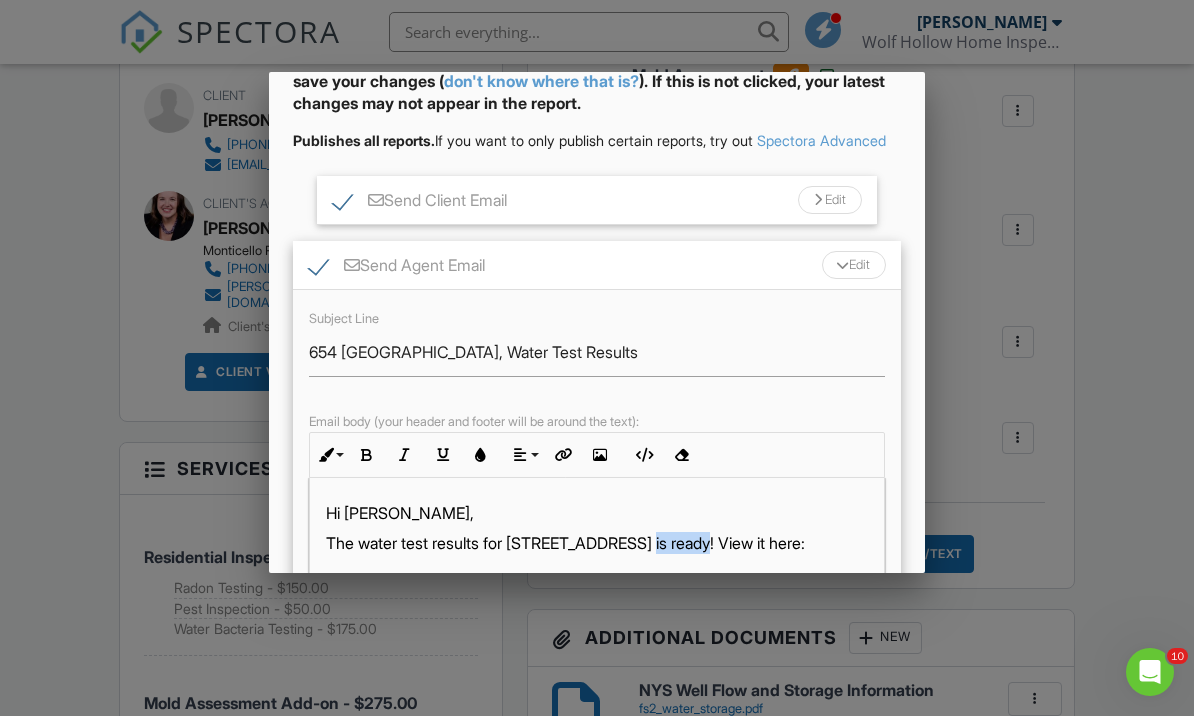 drag, startPoint x: 656, startPoint y: 567, endPoint x: 709, endPoint y: 568, distance: 53.009434 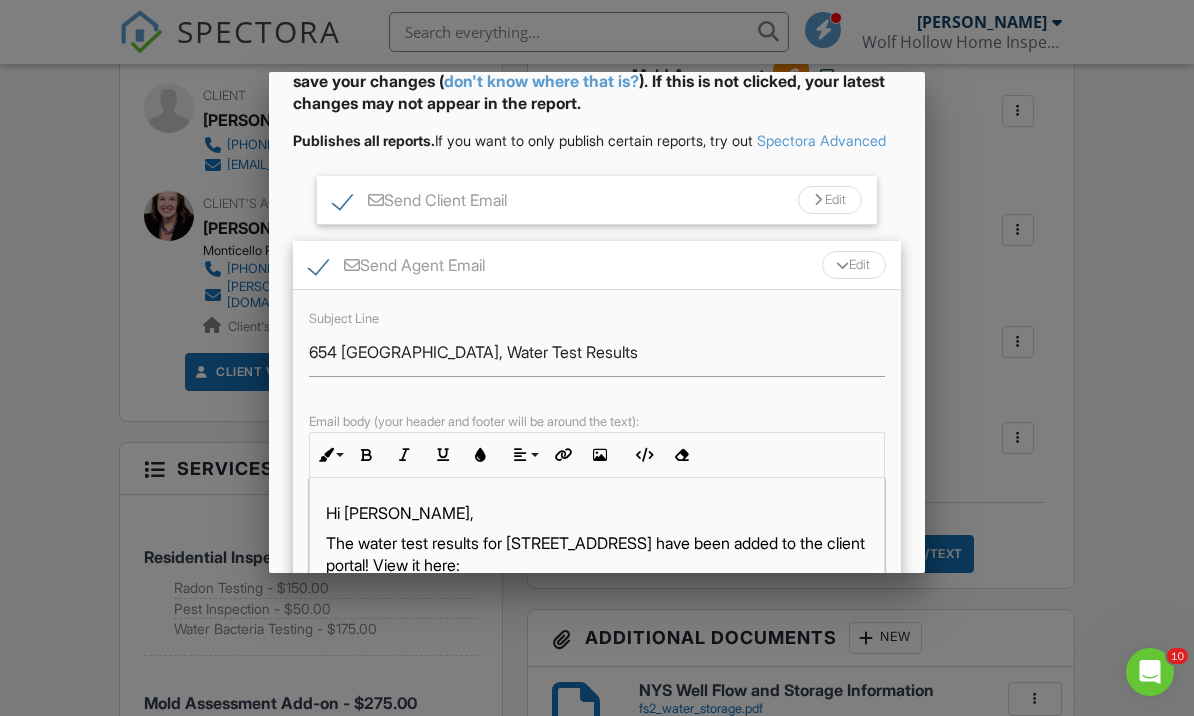 click on "The water test results for 654 Birchwood Dr have been added to the client portal! View it here:" at bounding box center [597, 554] 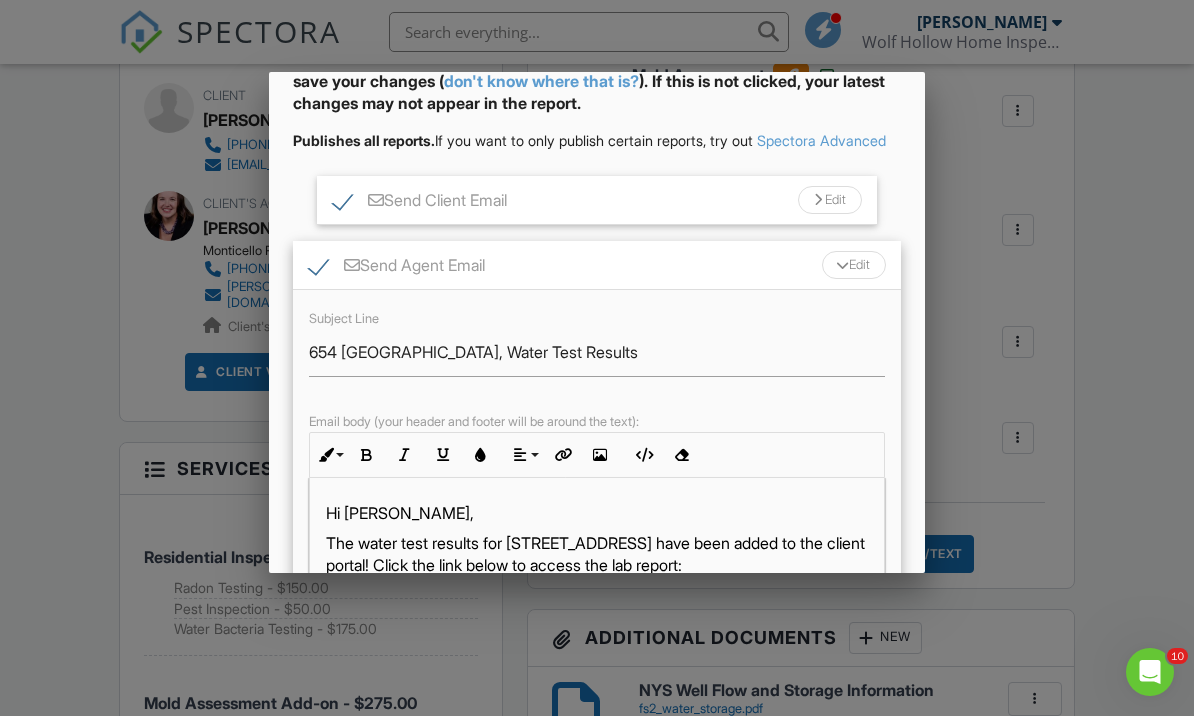 click at bounding box center [842, 265] 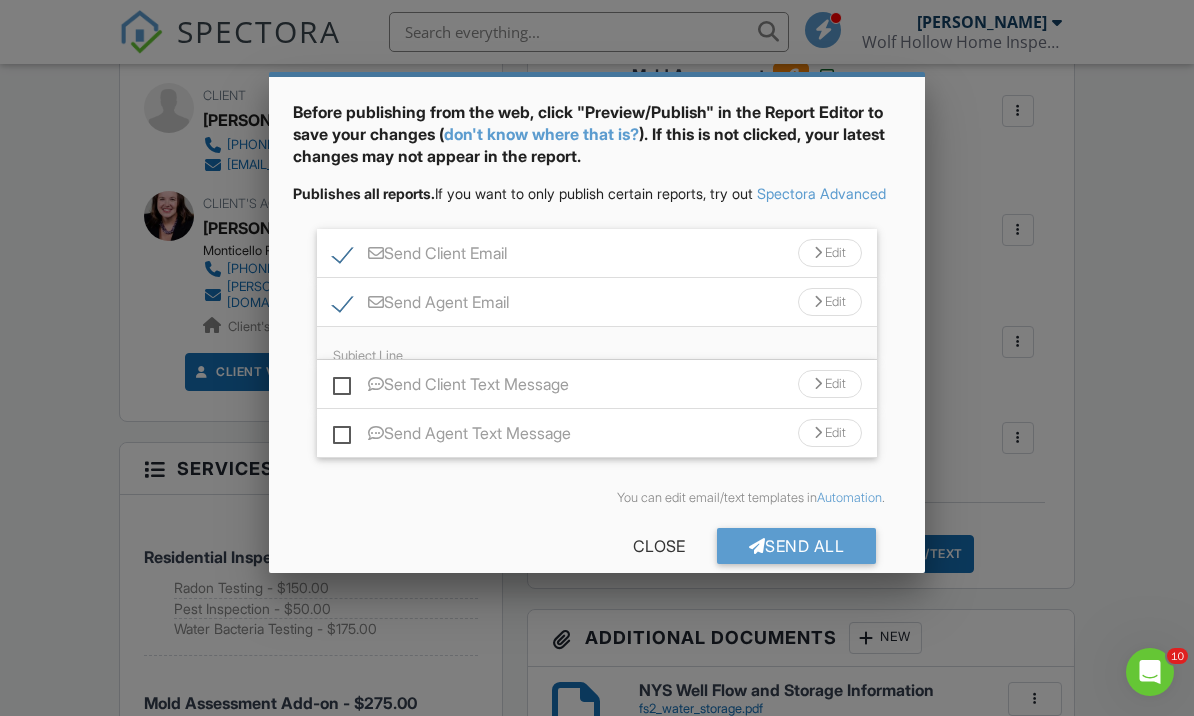 scroll, scrollTop: 38, scrollLeft: 0, axis: vertical 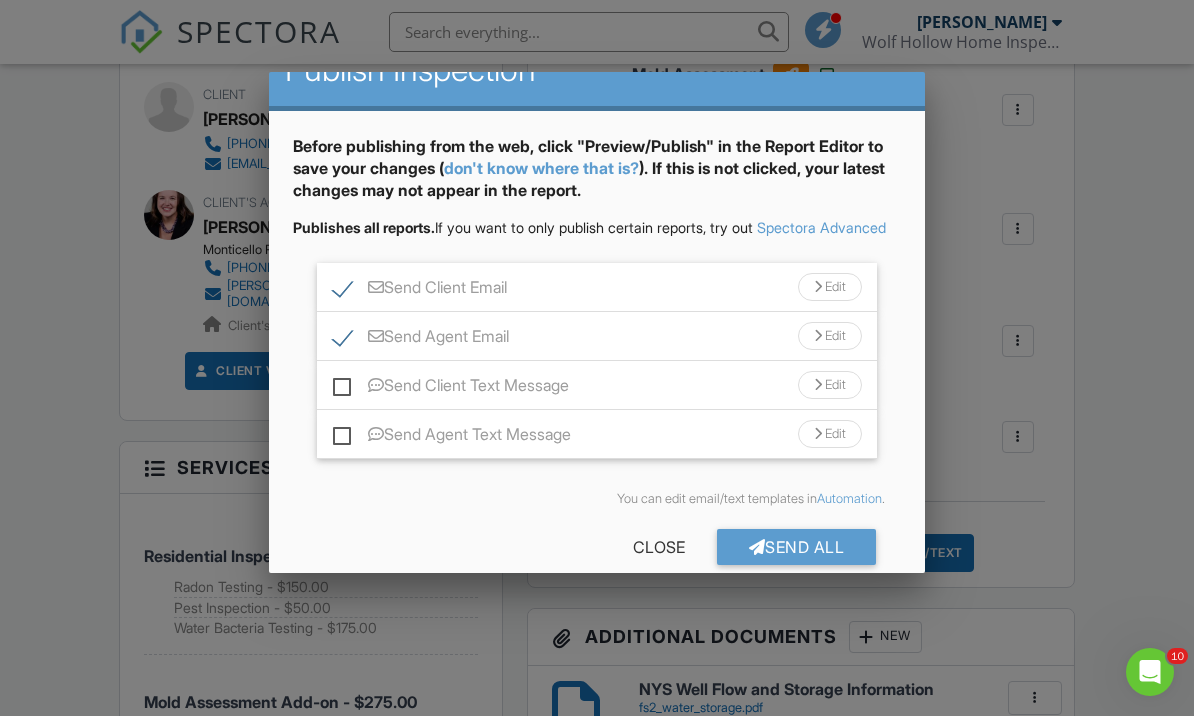 click on "Send All" at bounding box center [797, 547] 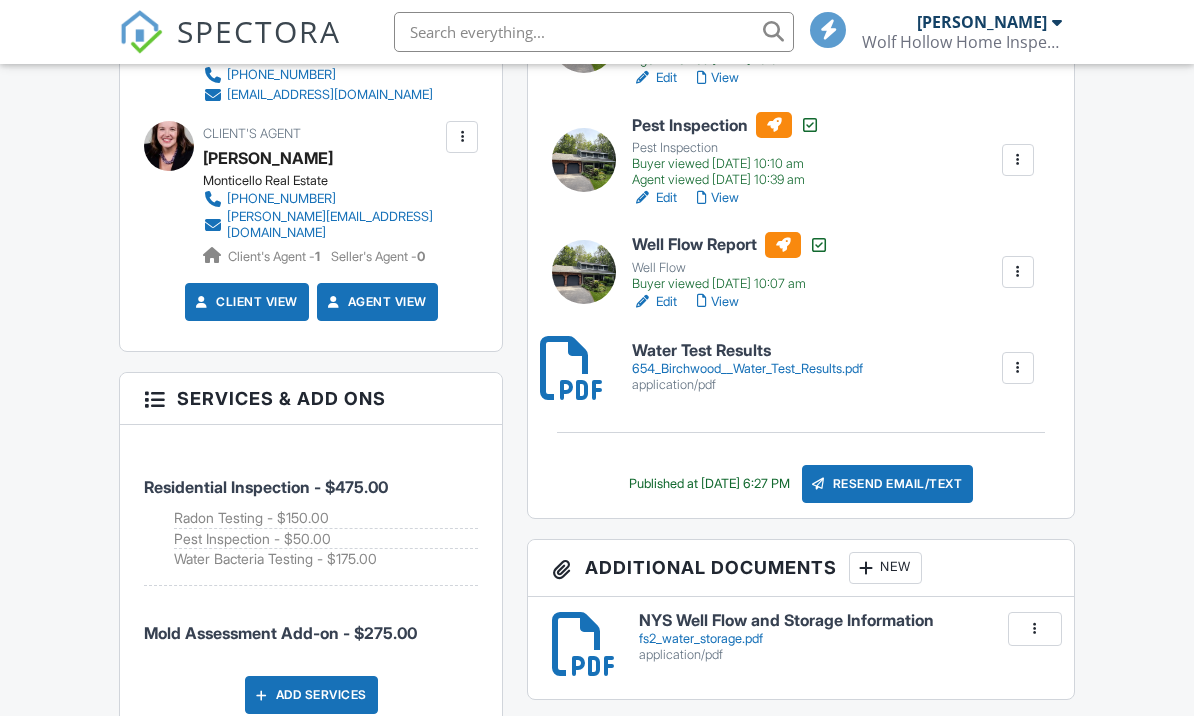 scroll, scrollTop: 1025, scrollLeft: 0, axis: vertical 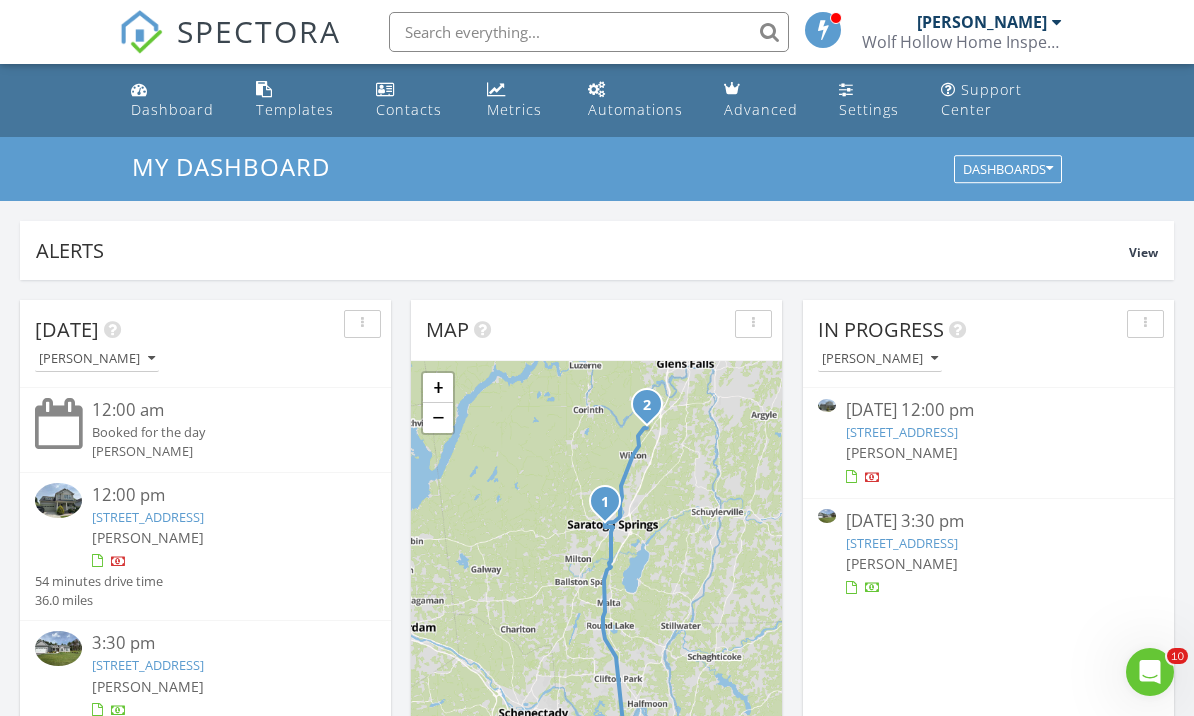 click on "32 Central Ave , Saratoga Springs, NY 12866" at bounding box center [902, 432] 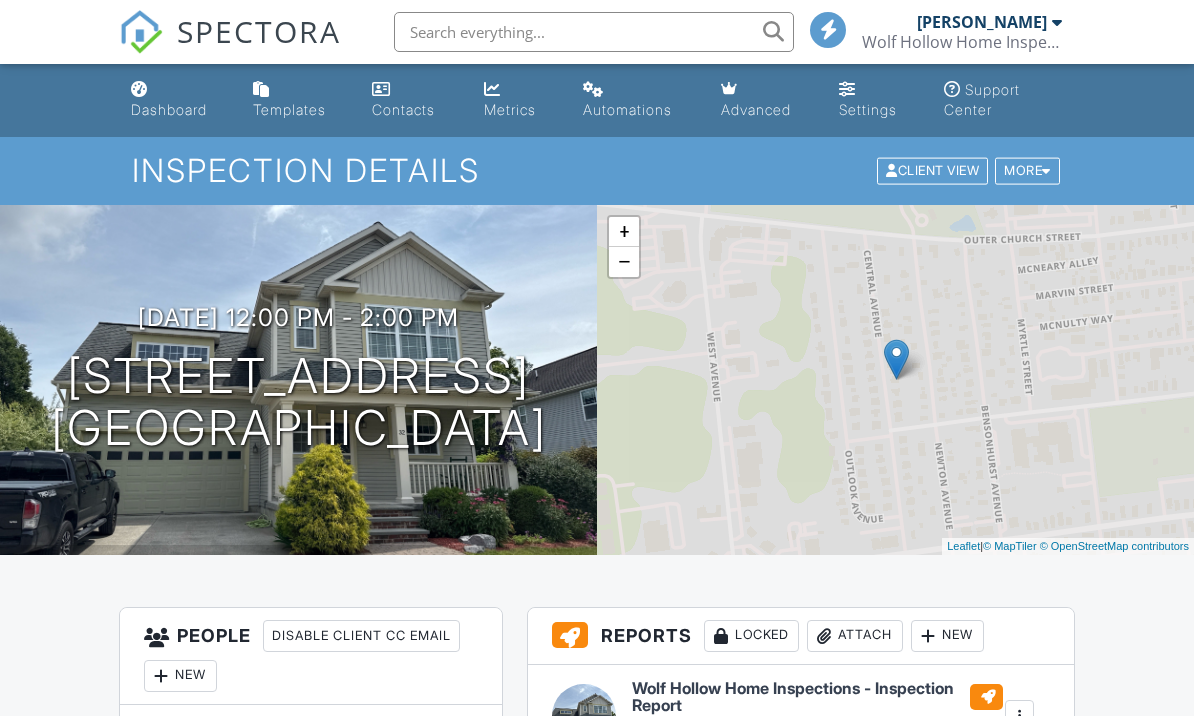 scroll, scrollTop: 0, scrollLeft: 0, axis: both 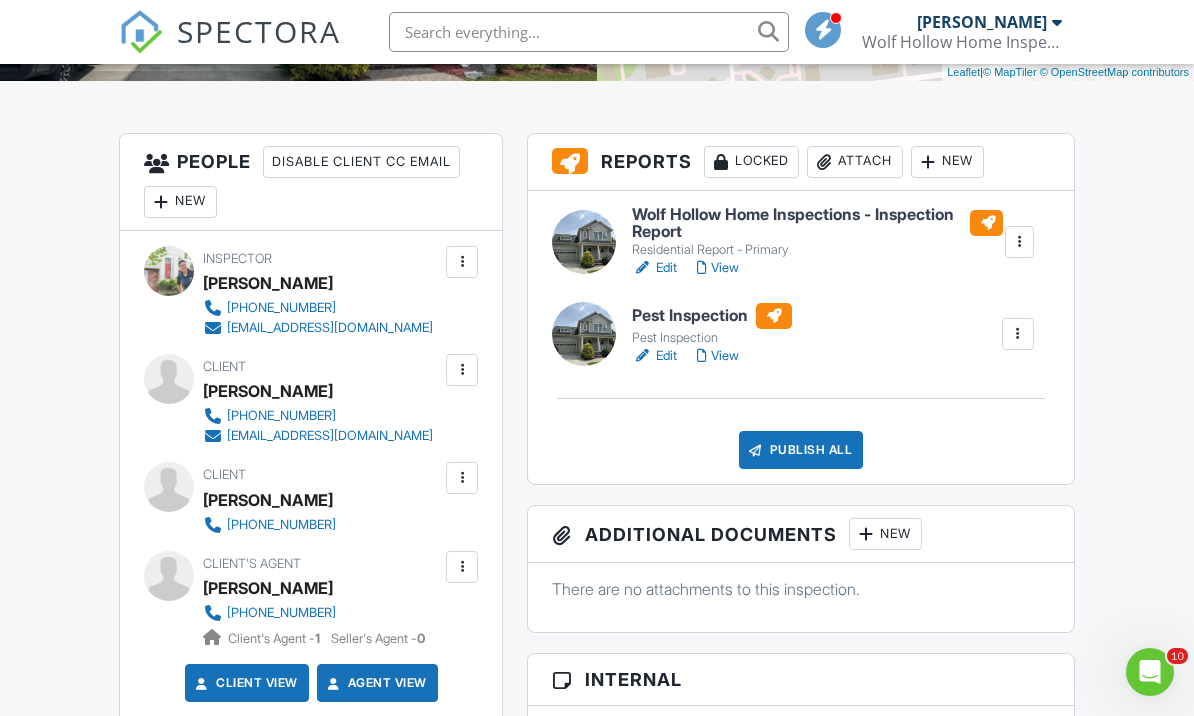 click on "View" at bounding box center [718, 268] 